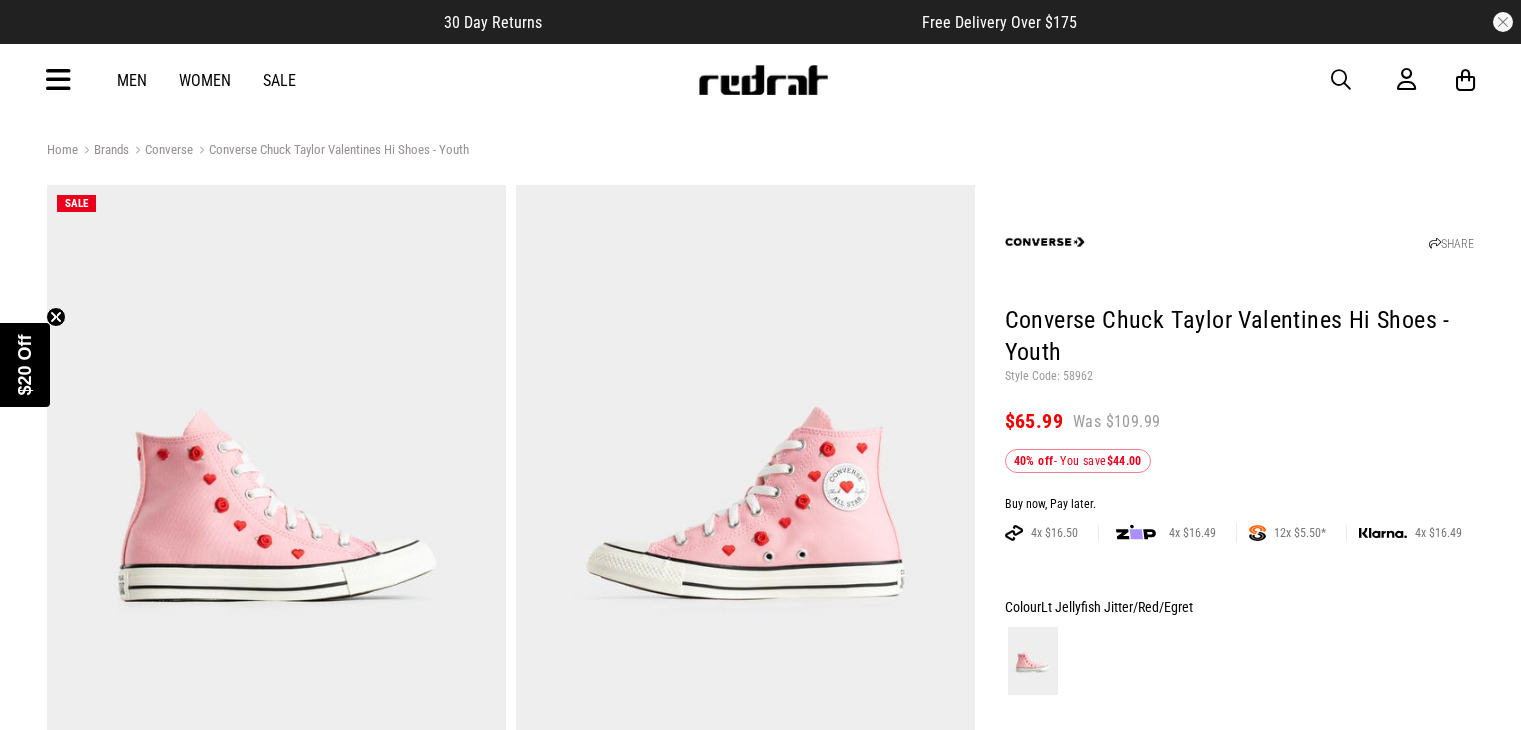 scroll, scrollTop: 0, scrollLeft: 0, axis: both 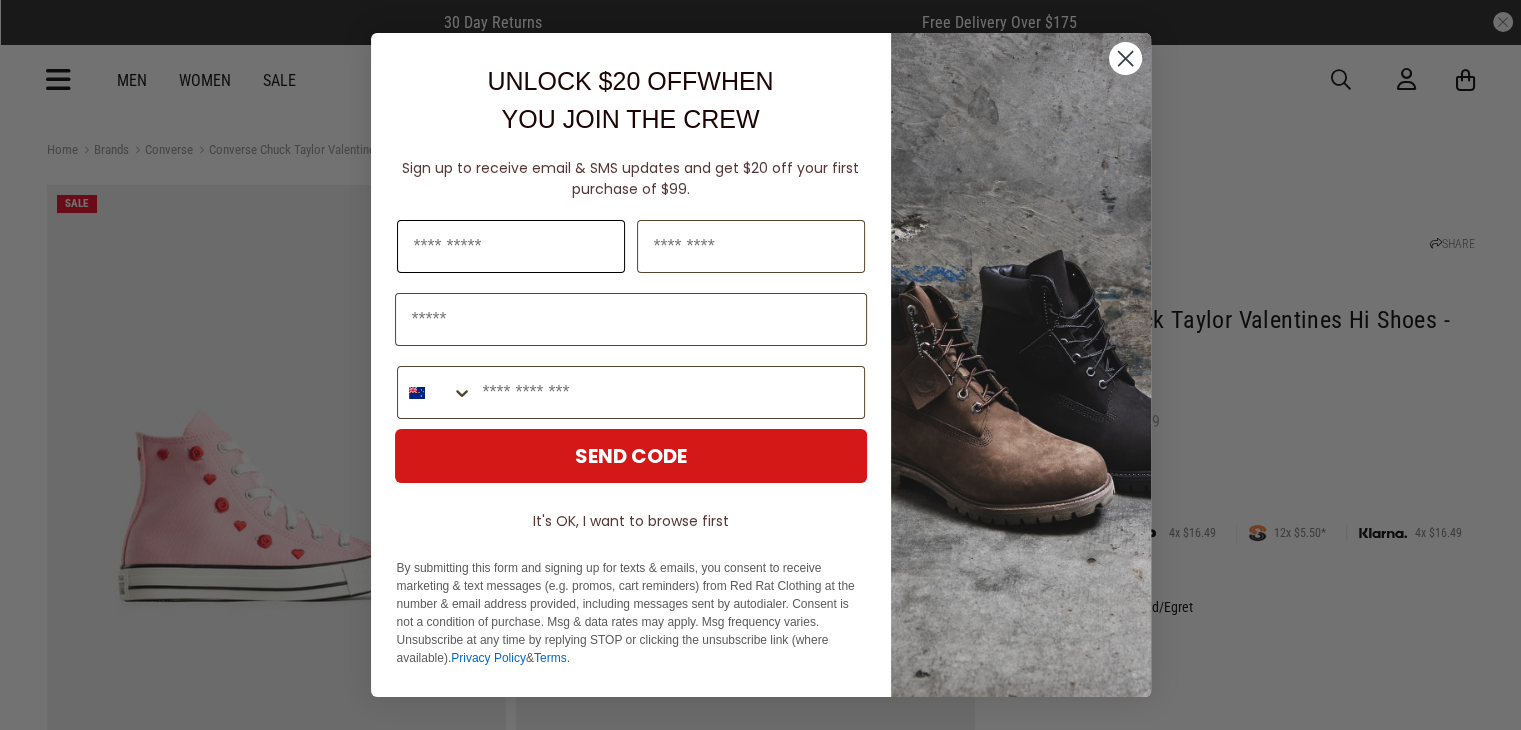 click at bounding box center (511, 246) 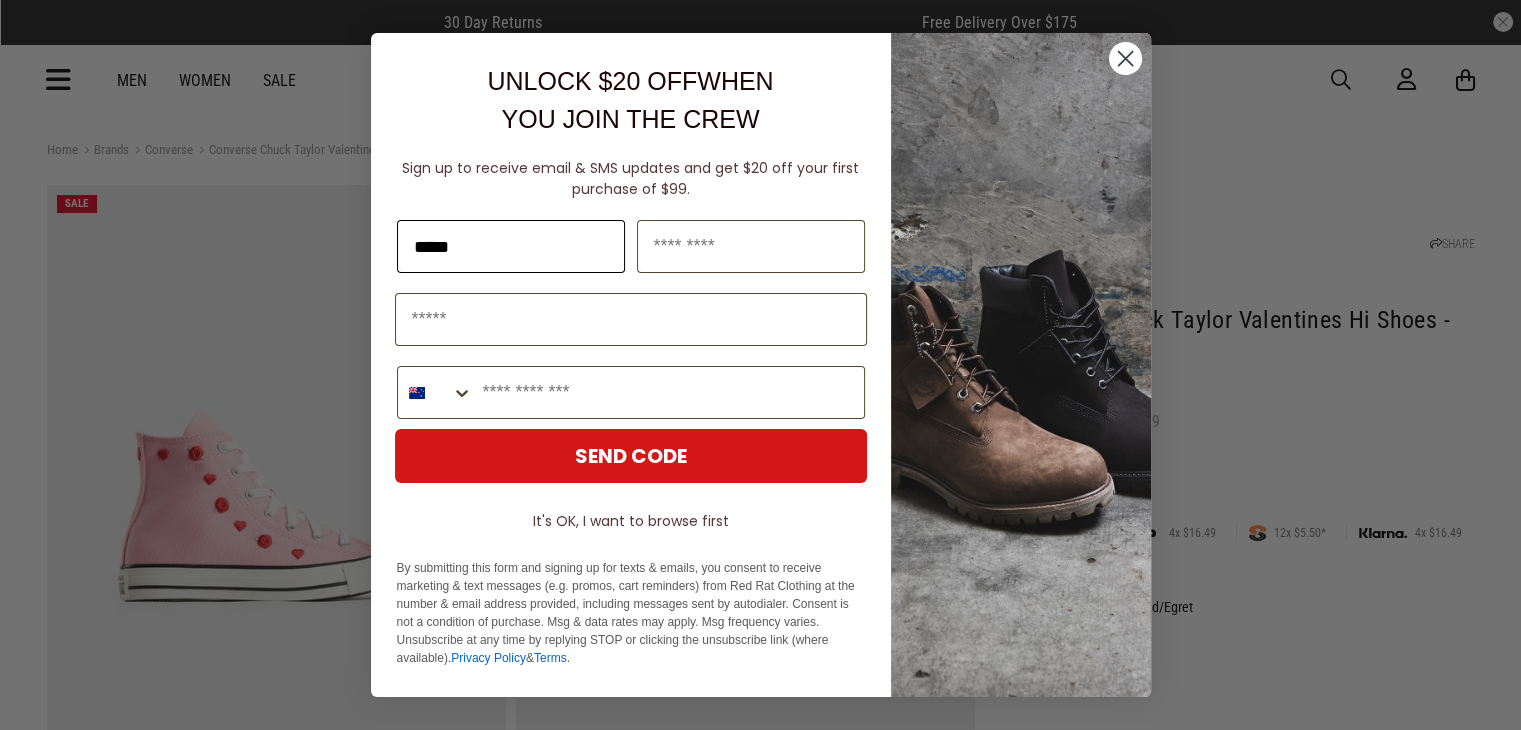 type on "*******" 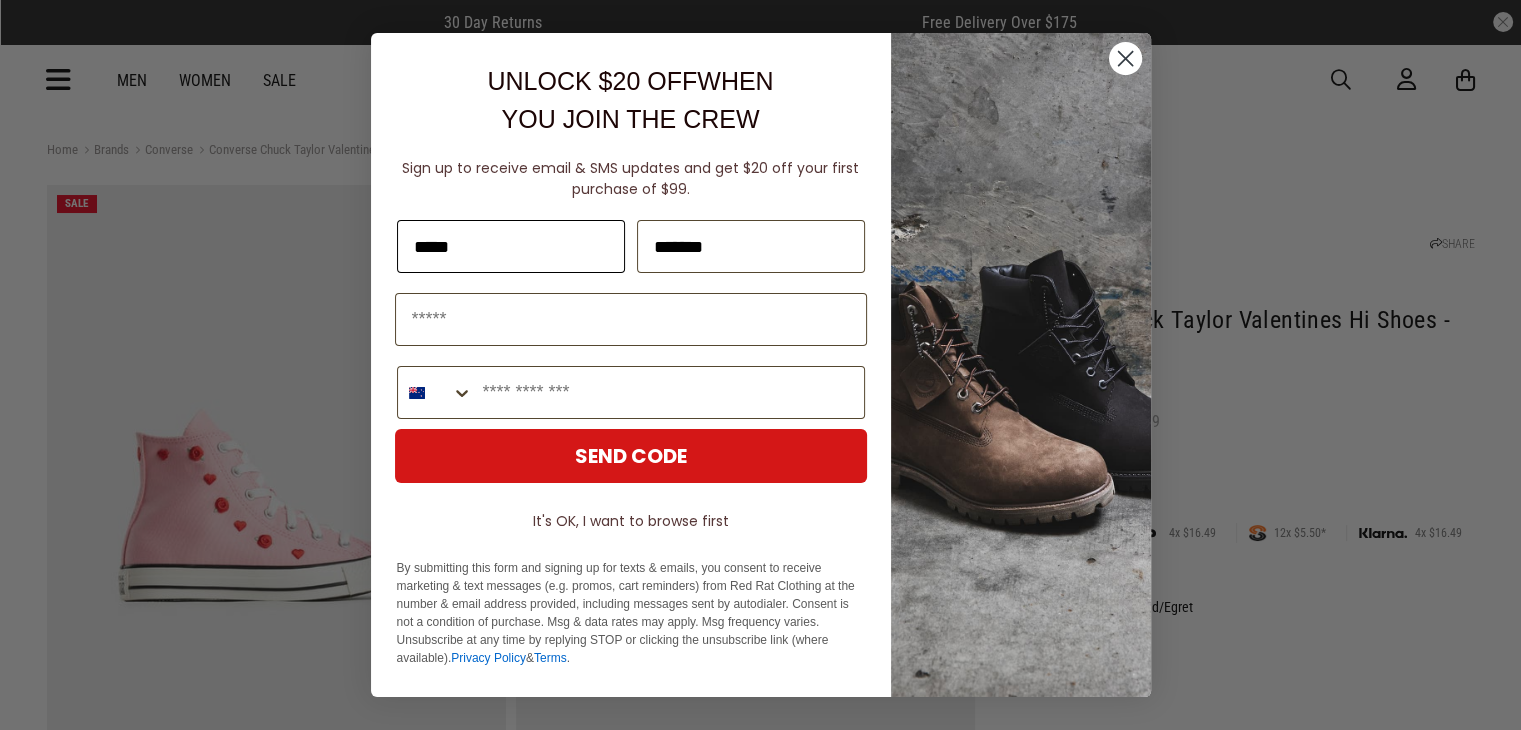 type on "**********" 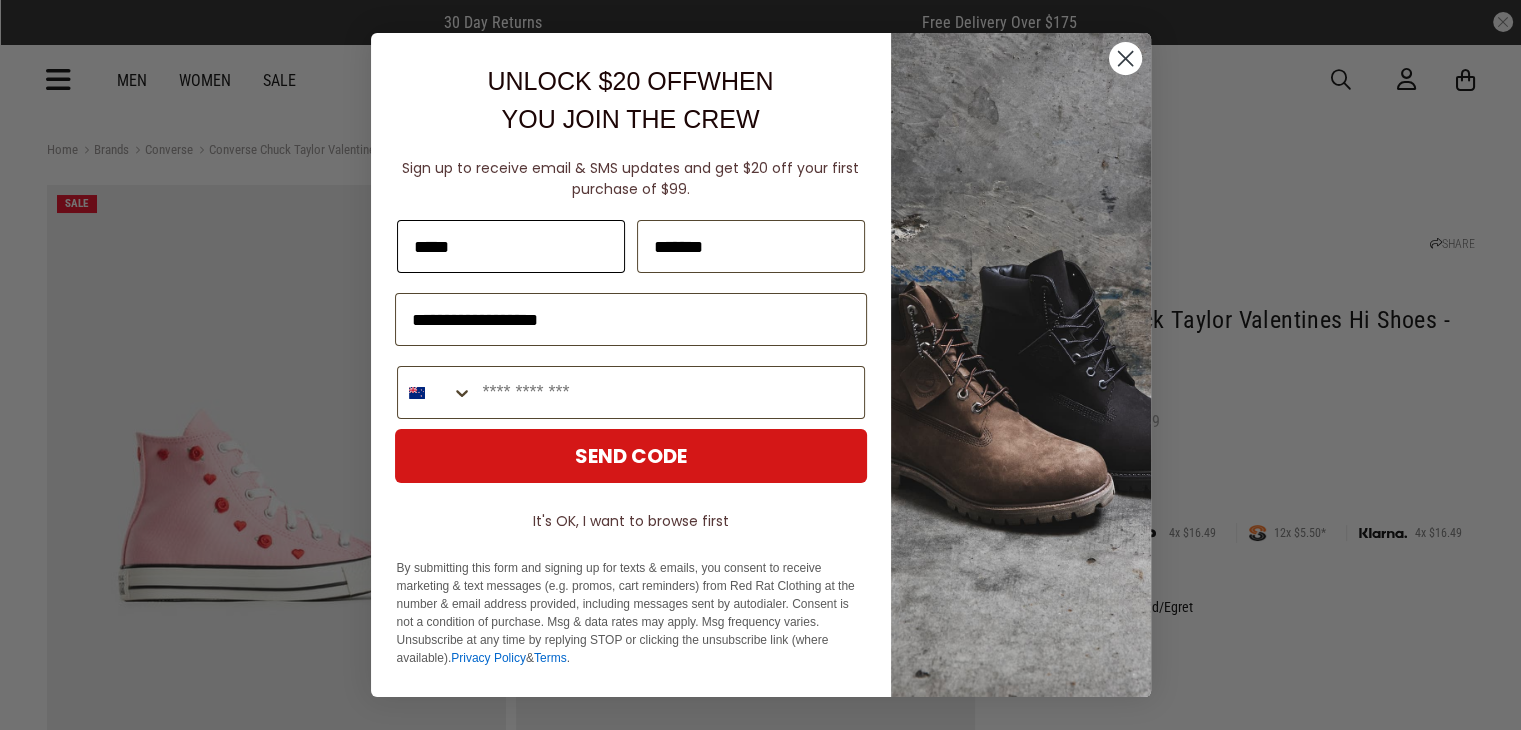 type on "**********" 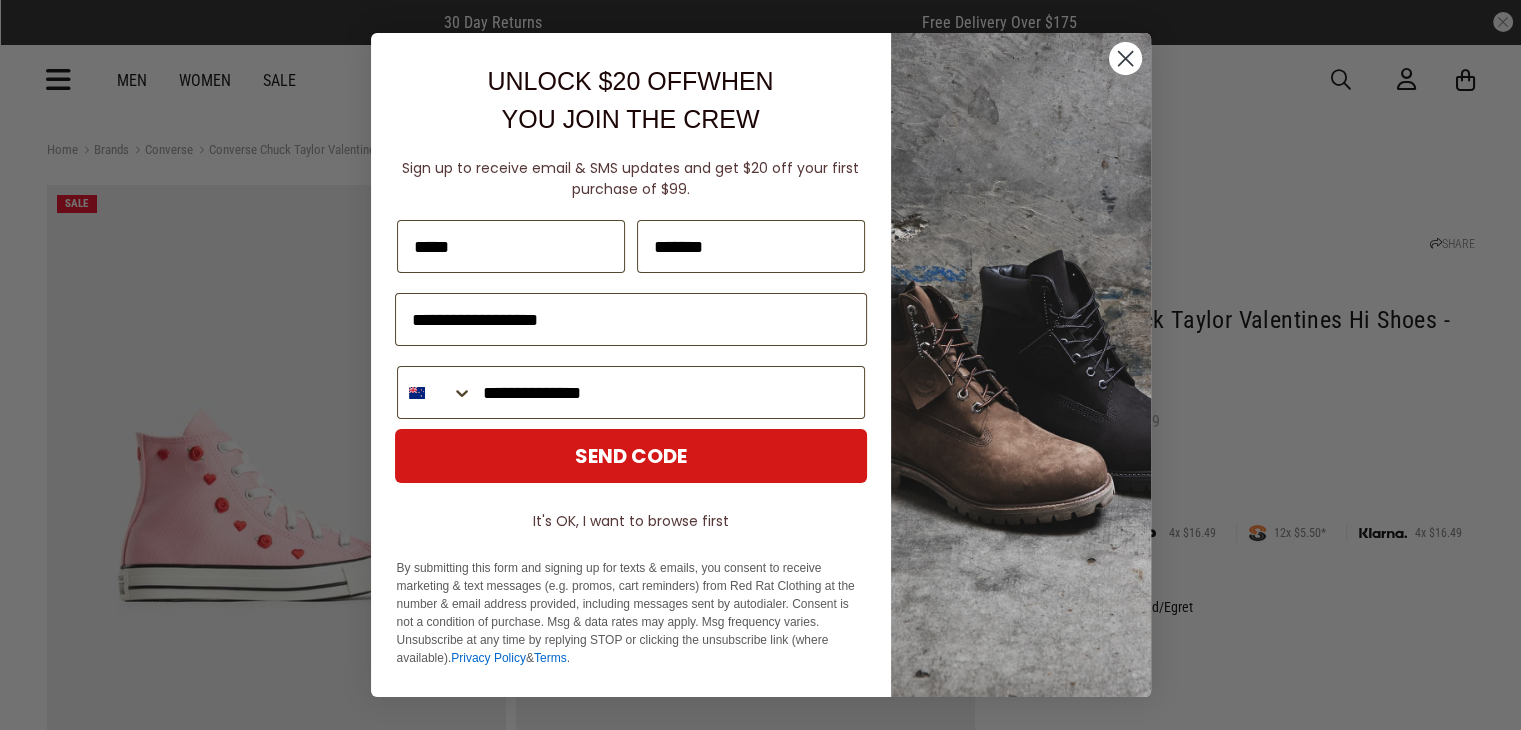 click on "SEND CODE" at bounding box center [631, 456] 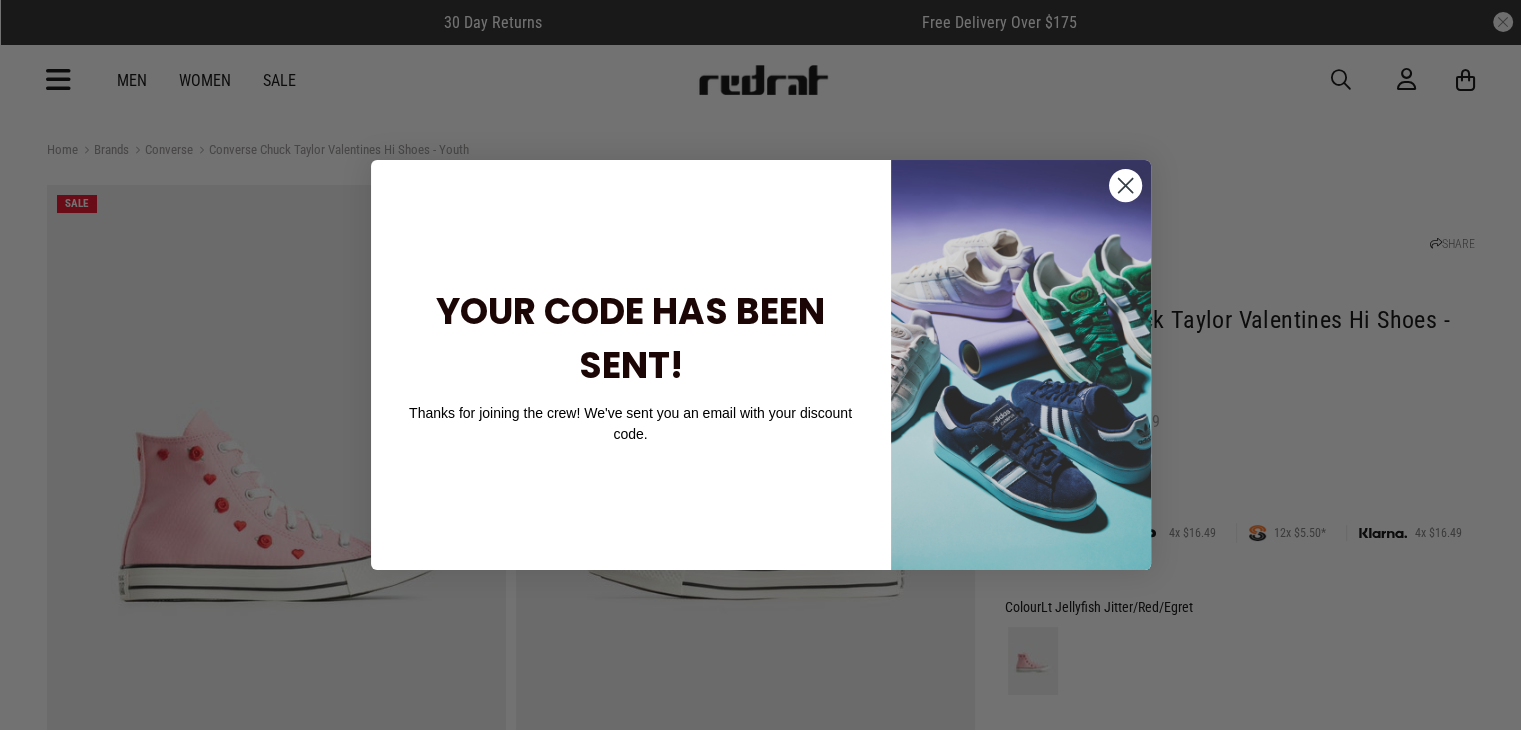 click 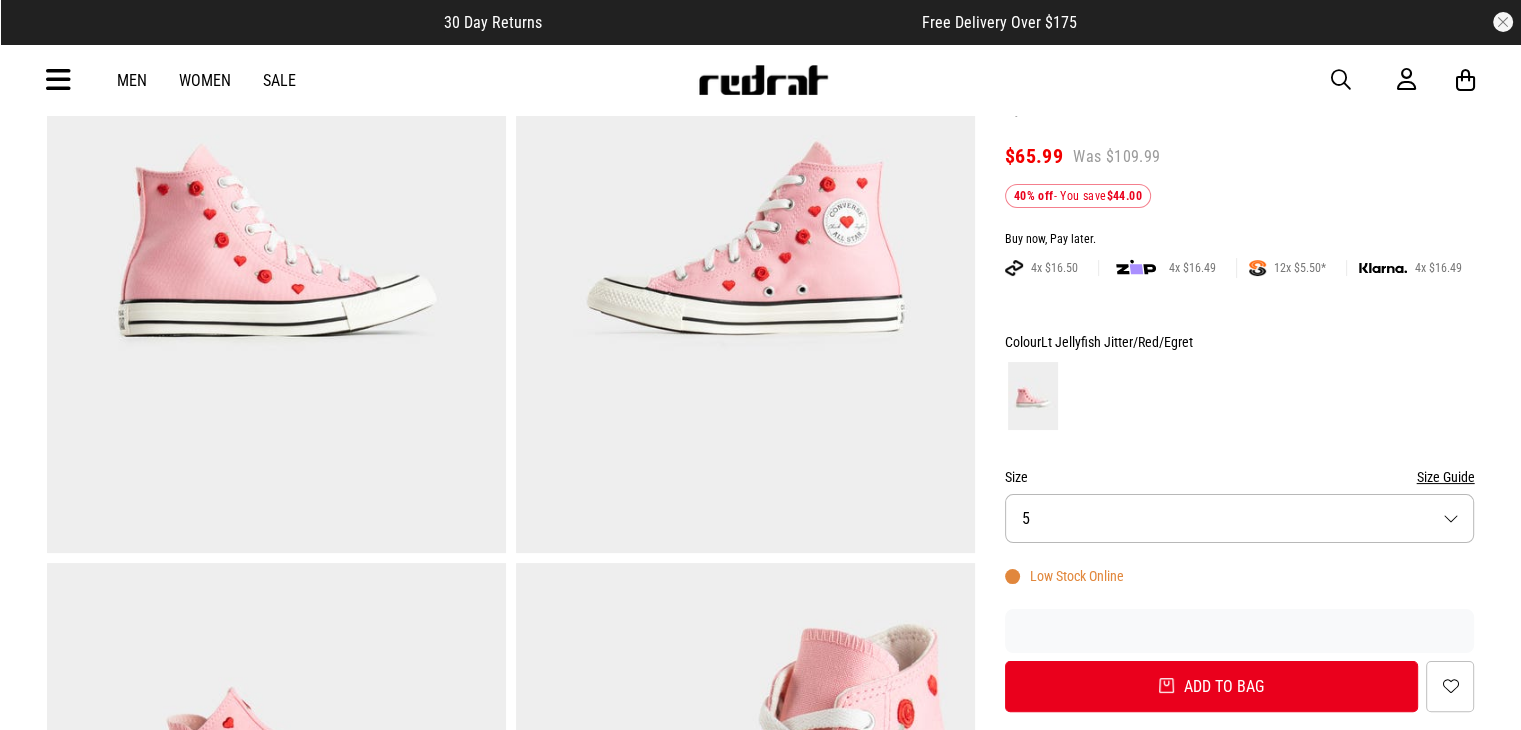 scroll, scrollTop: 300, scrollLeft: 0, axis: vertical 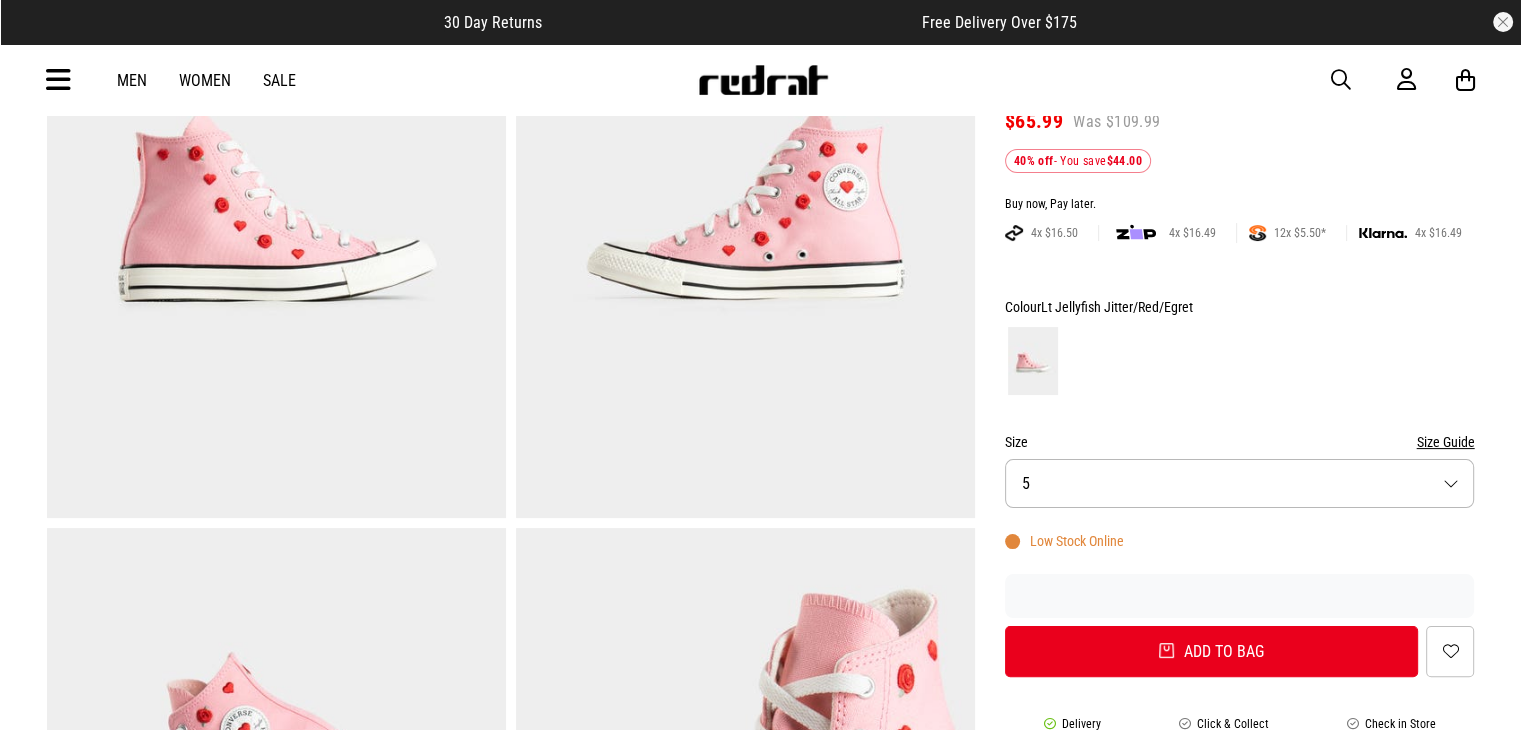 click on "Size 5" at bounding box center (1240, 483) 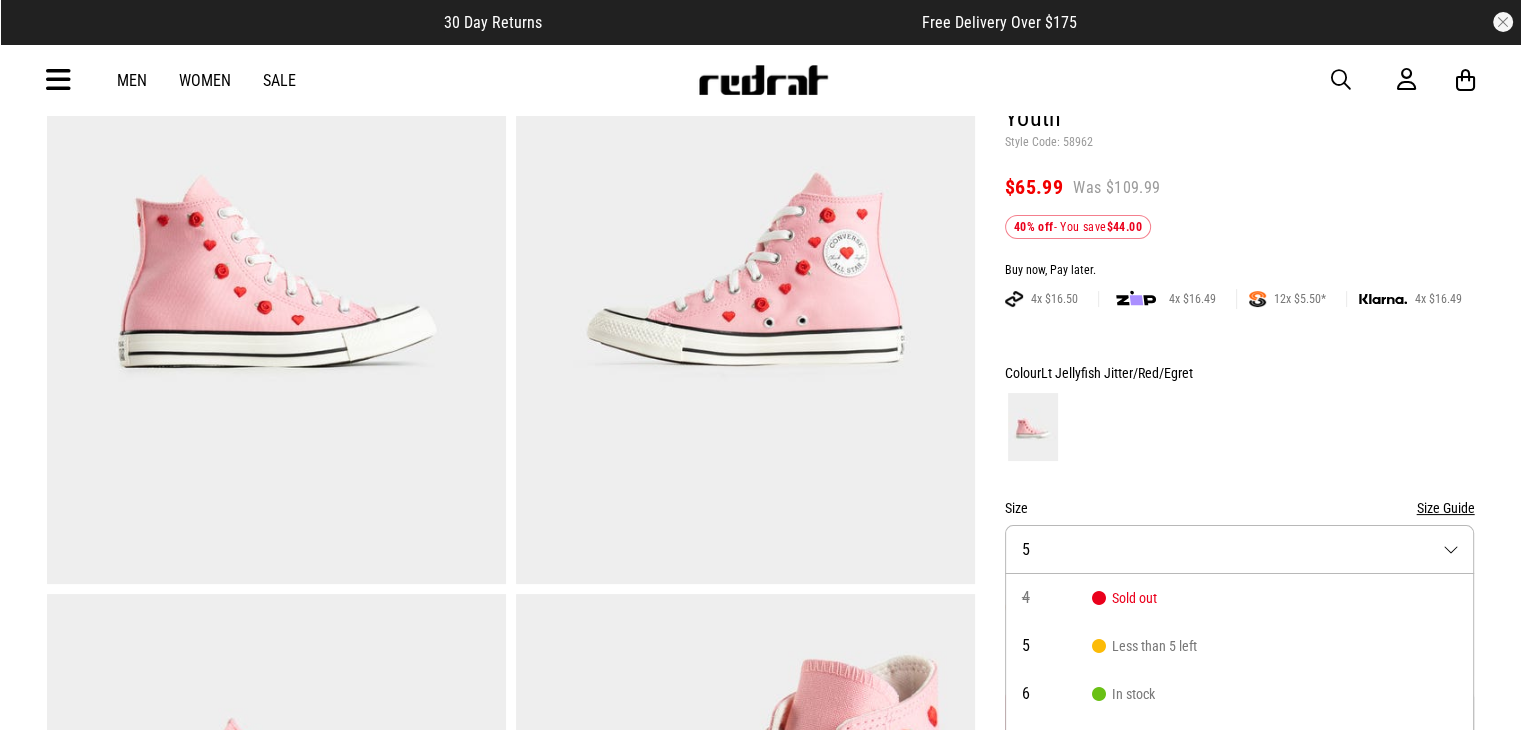 scroll, scrollTop: 200, scrollLeft: 0, axis: vertical 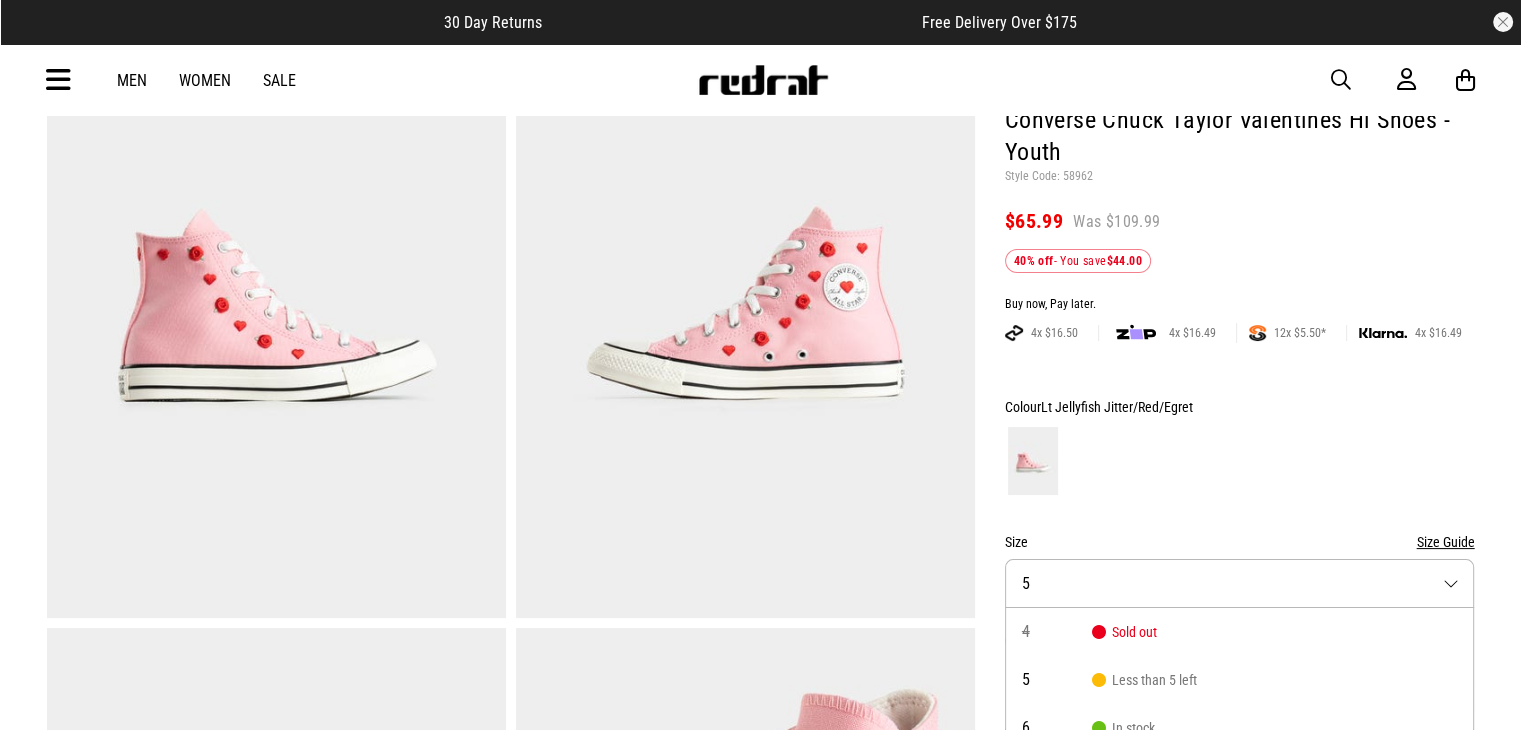 click at bounding box center (1240, 461) 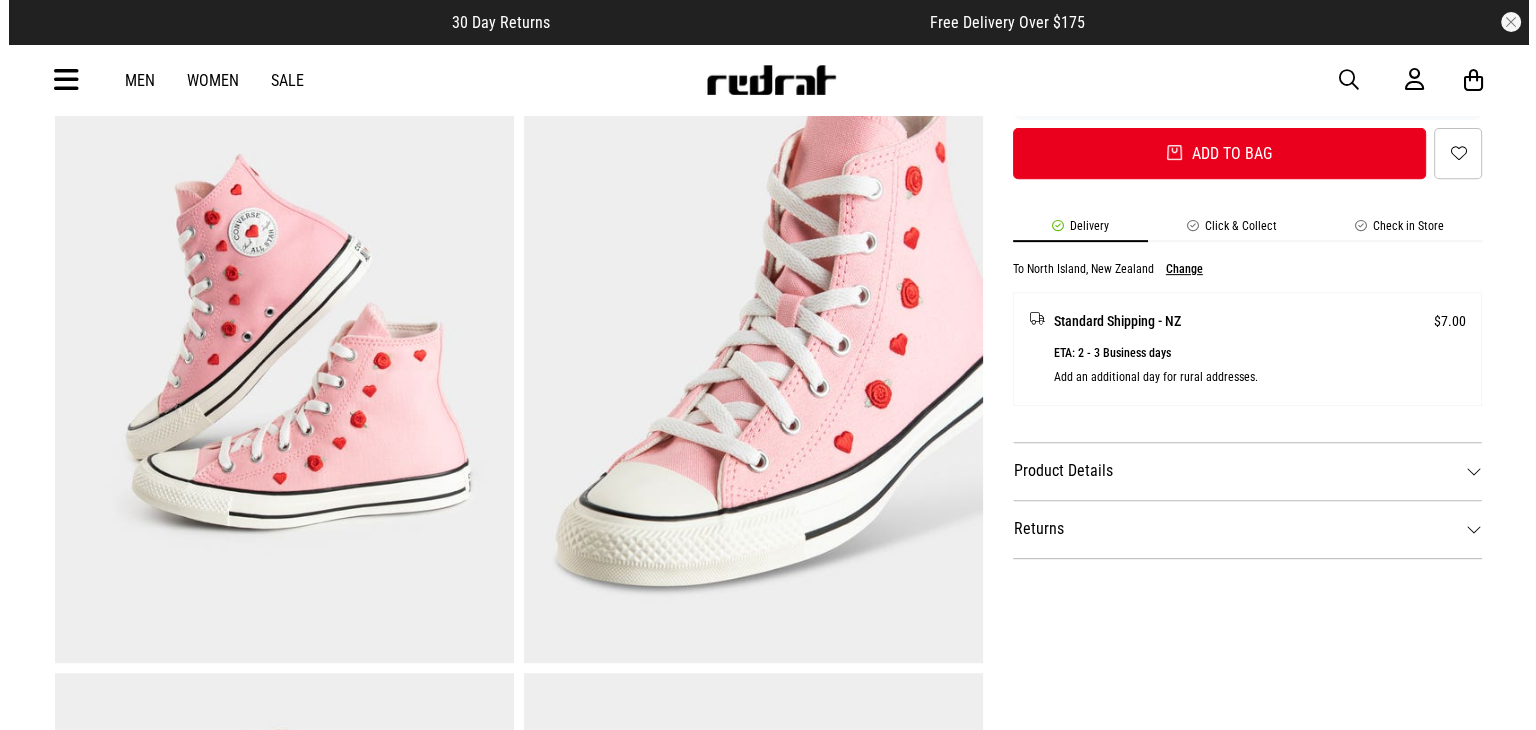 scroll, scrollTop: 800, scrollLeft: 0, axis: vertical 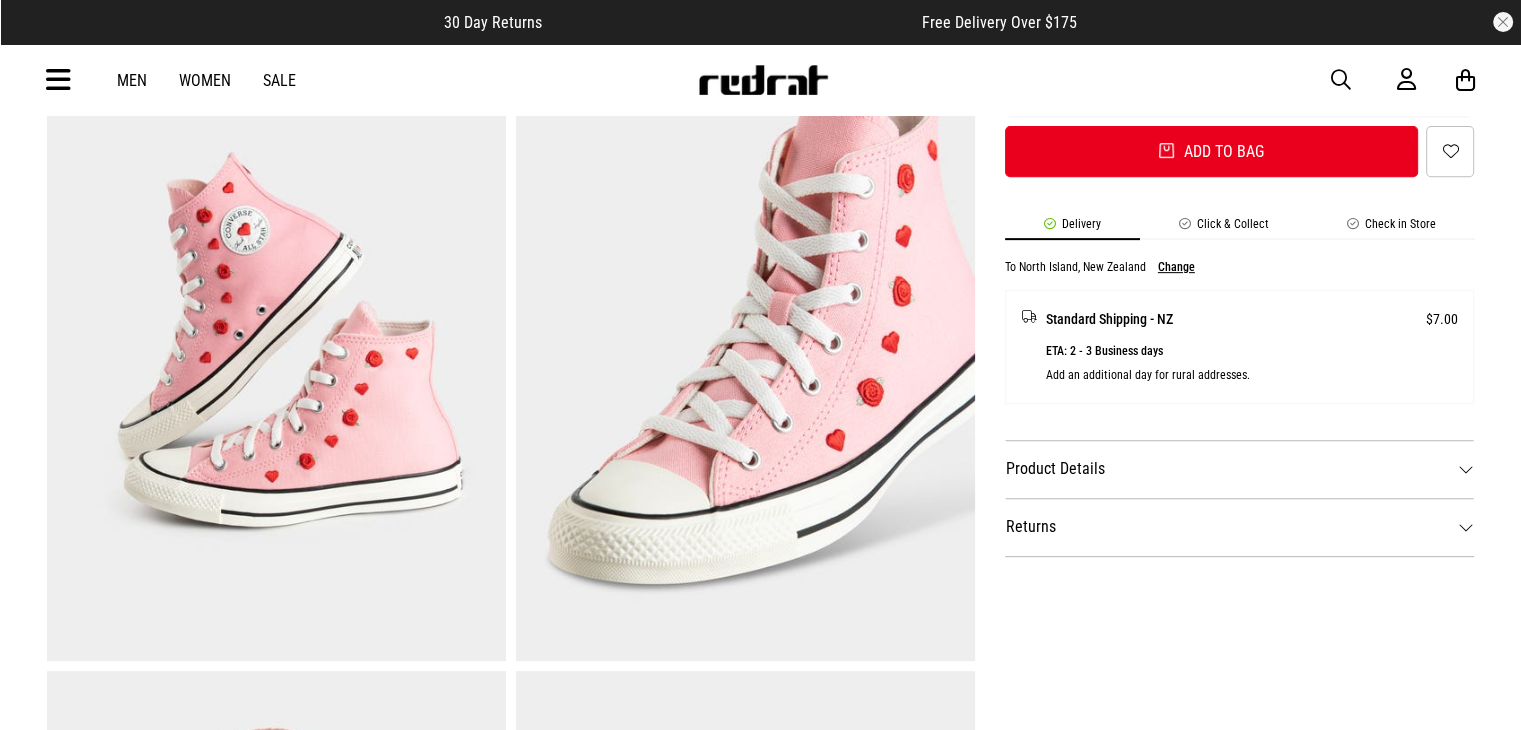 click at bounding box center (58, 80) 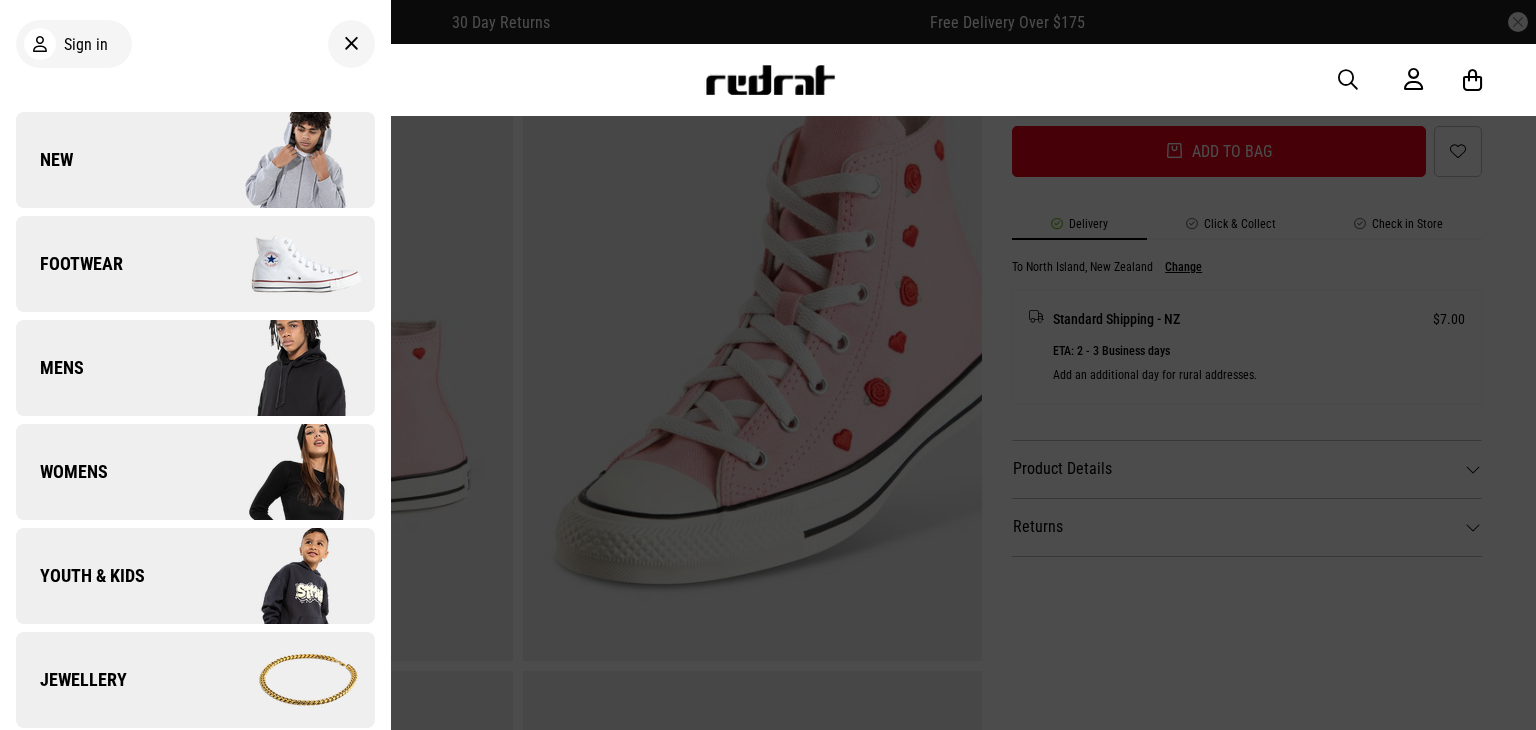 click on "Youth & Kids" at bounding box center [80, 576] 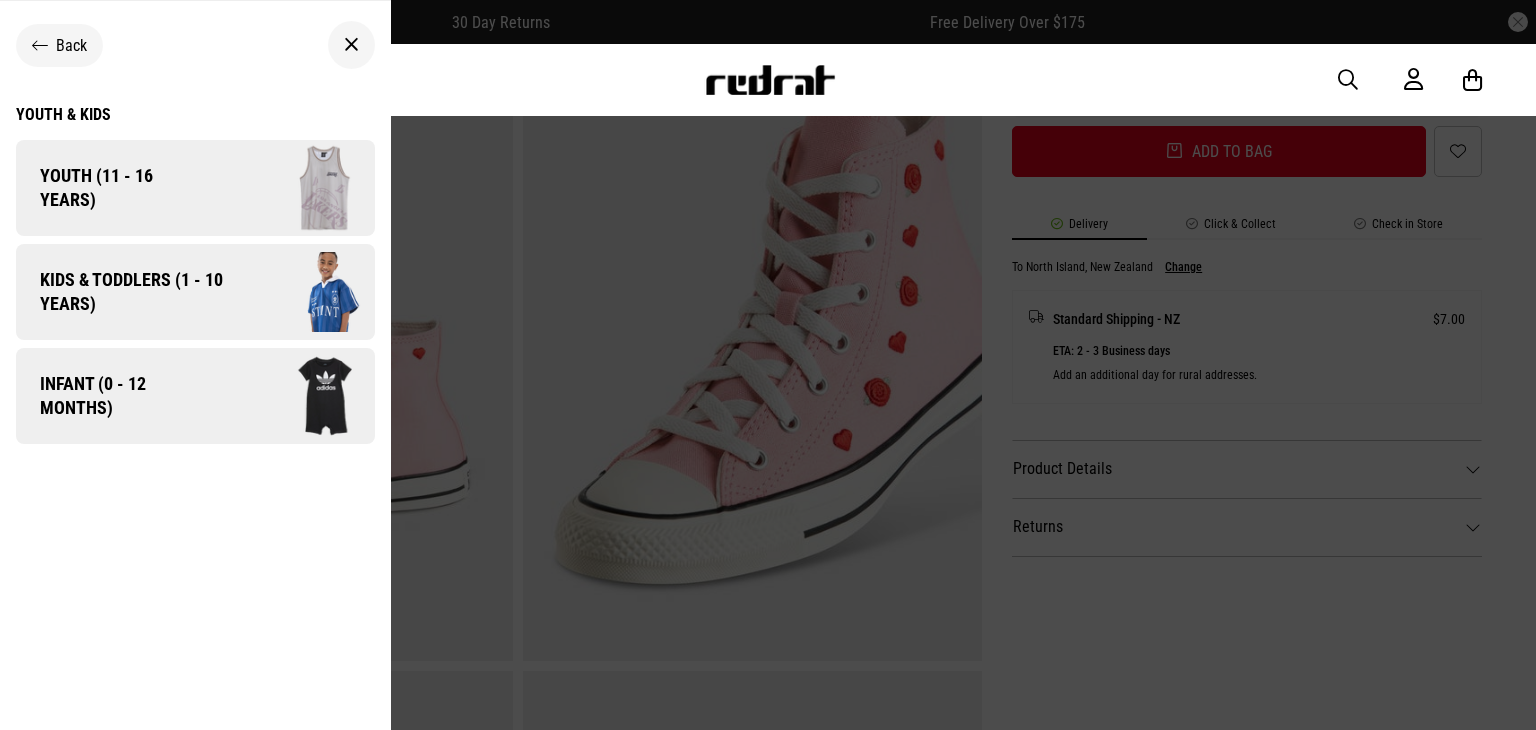 click on "Kids & Toddlers (1 - 10 years)" at bounding box center [124, 292] 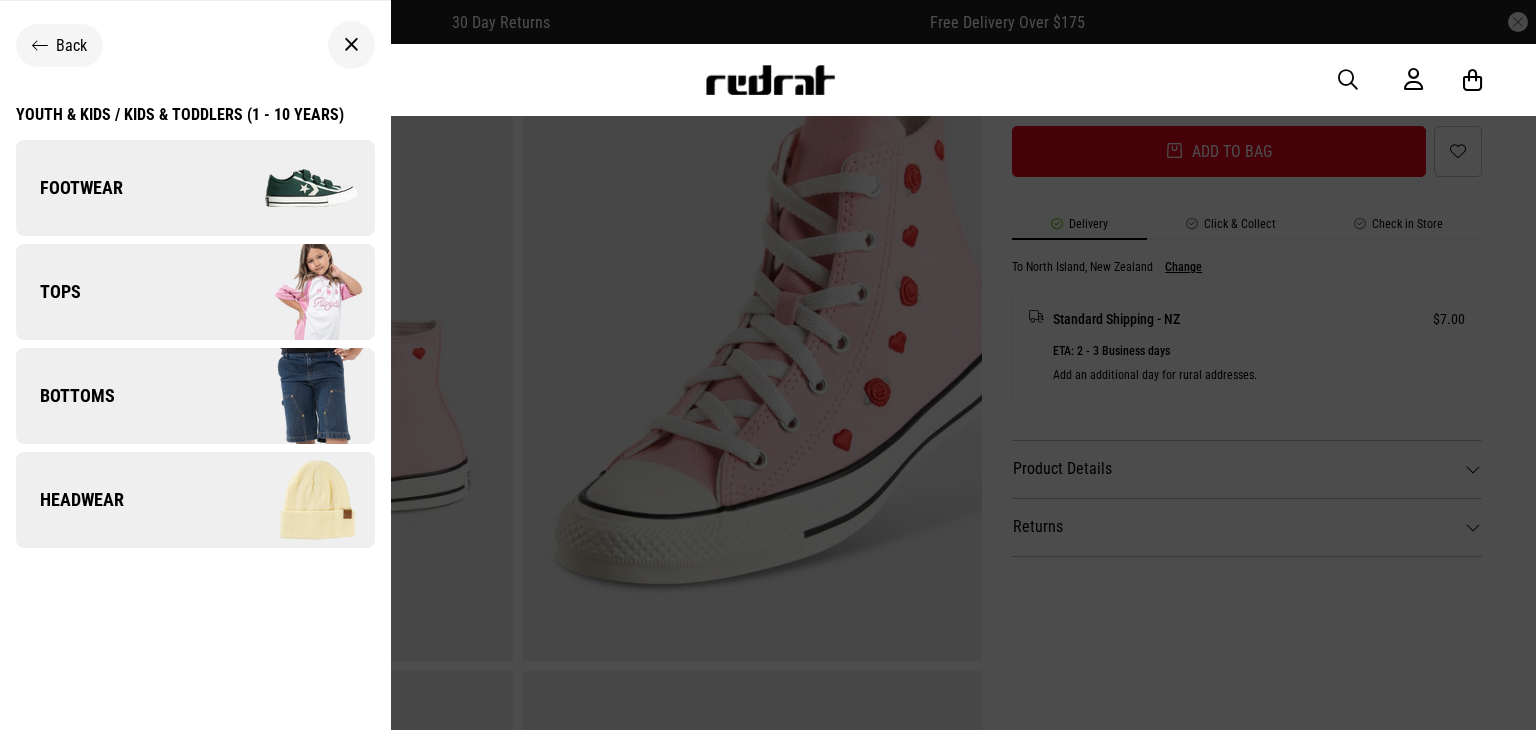 click on "Footwear" at bounding box center (195, 188) 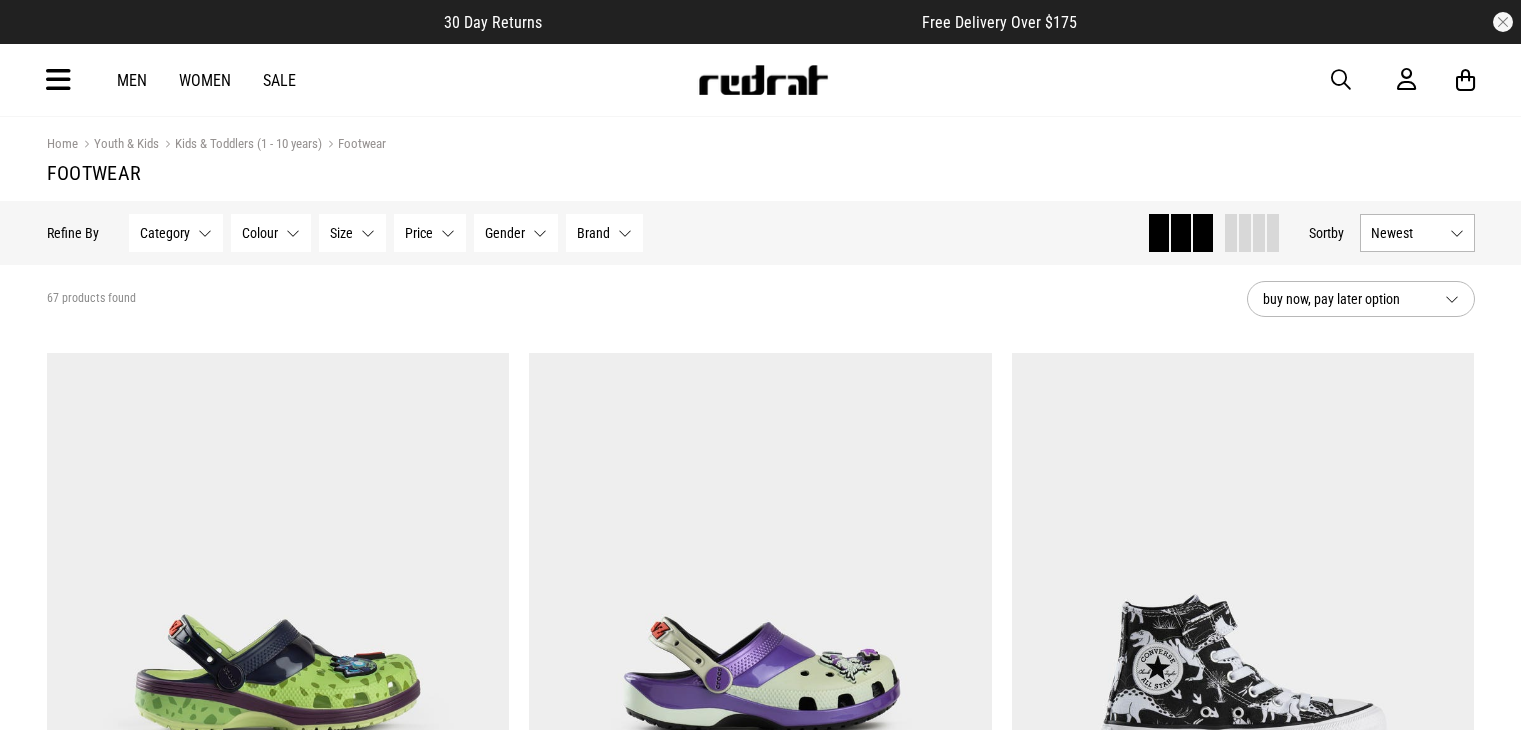 scroll, scrollTop: 0, scrollLeft: 0, axis: both 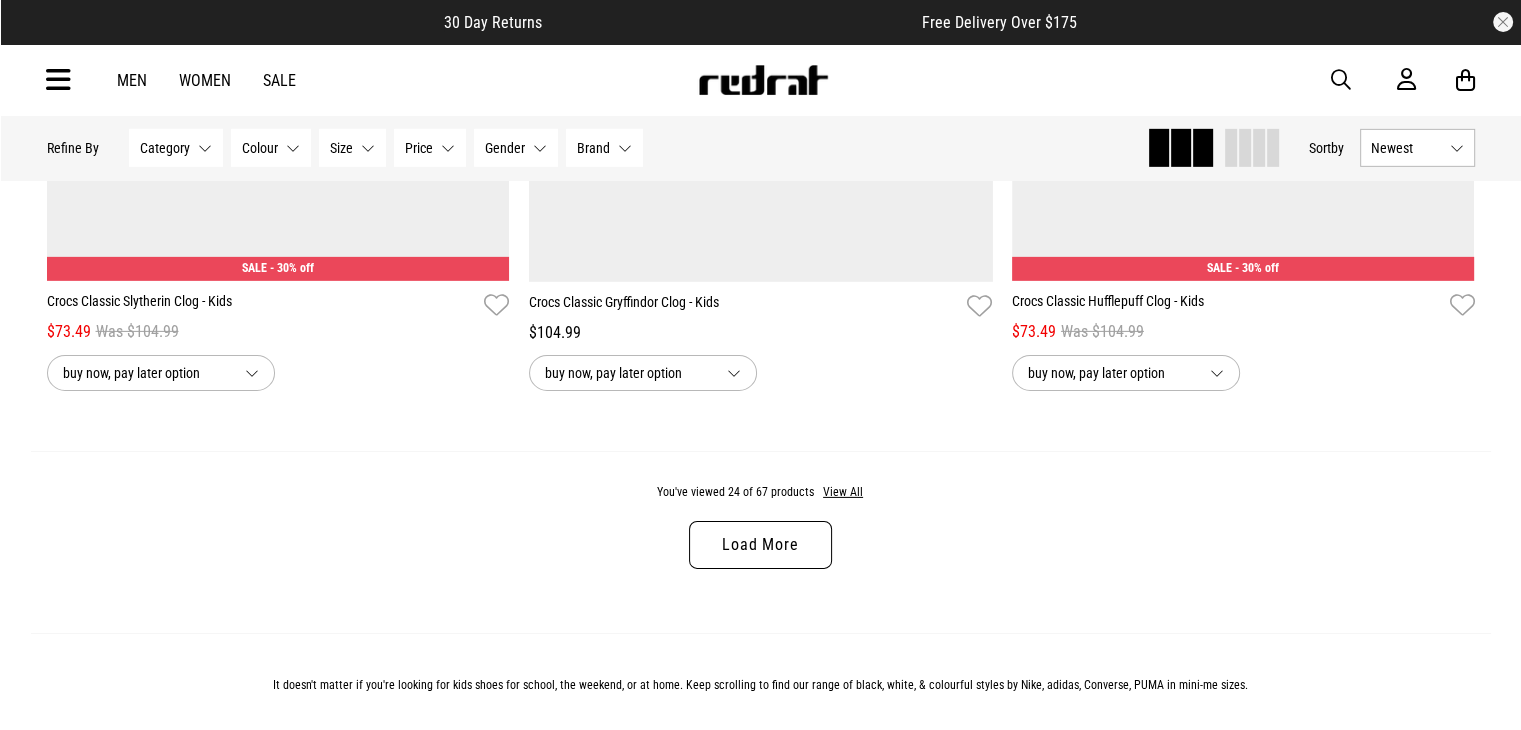 click on "Load More" at bounding box center (760, 545) 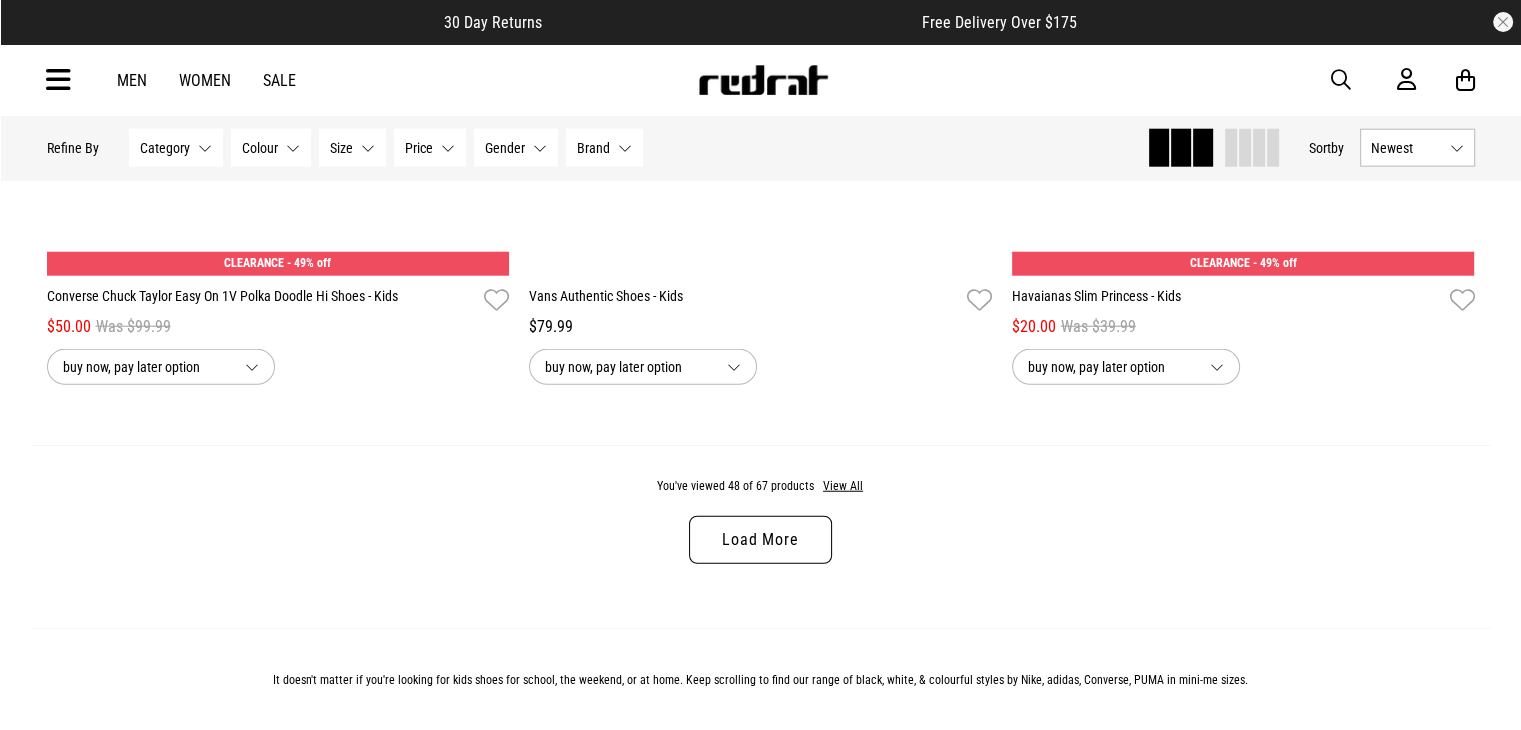 scroll, scrollTop: 12800, scrollLeft: 0, axis: vertical 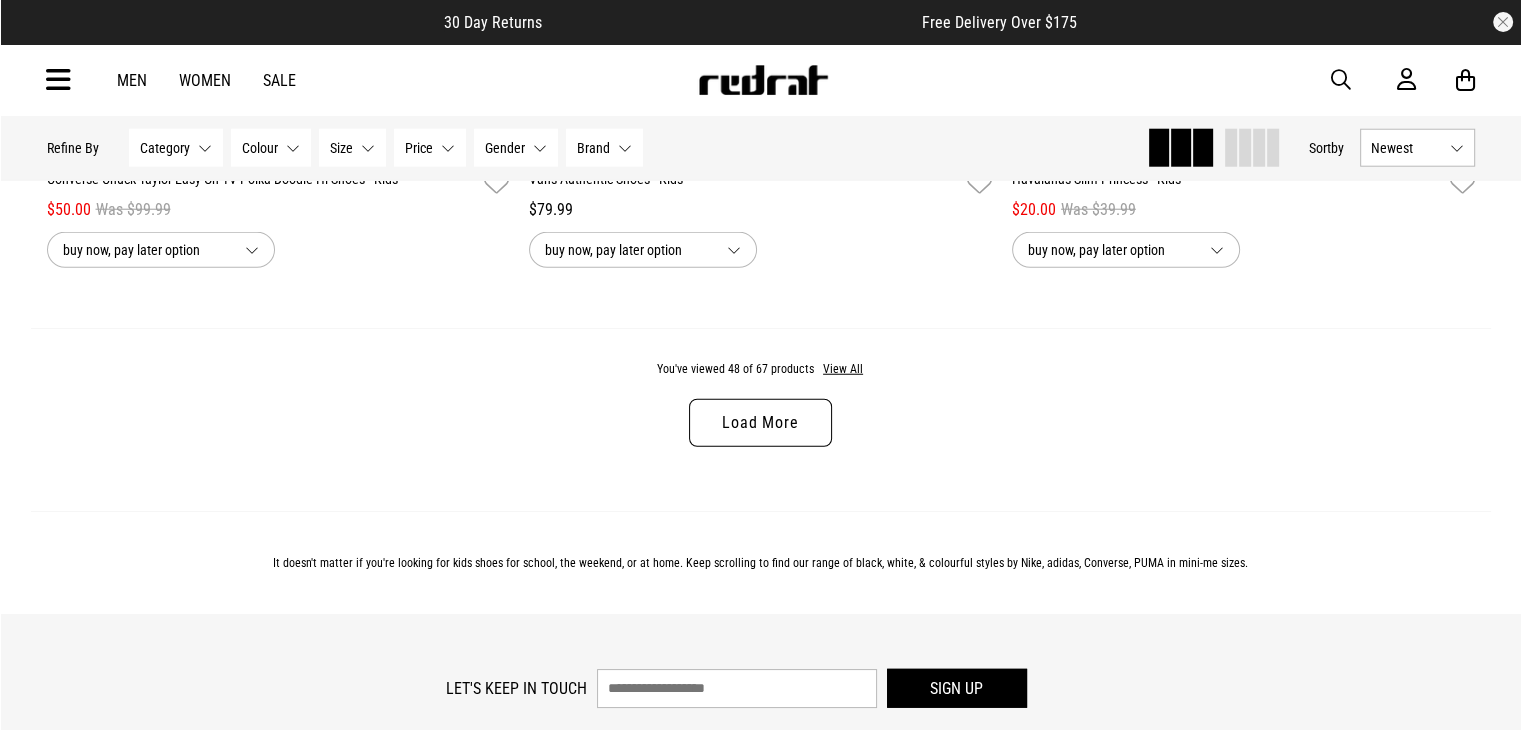 click on "Load More" at bounding box center [760, 423] 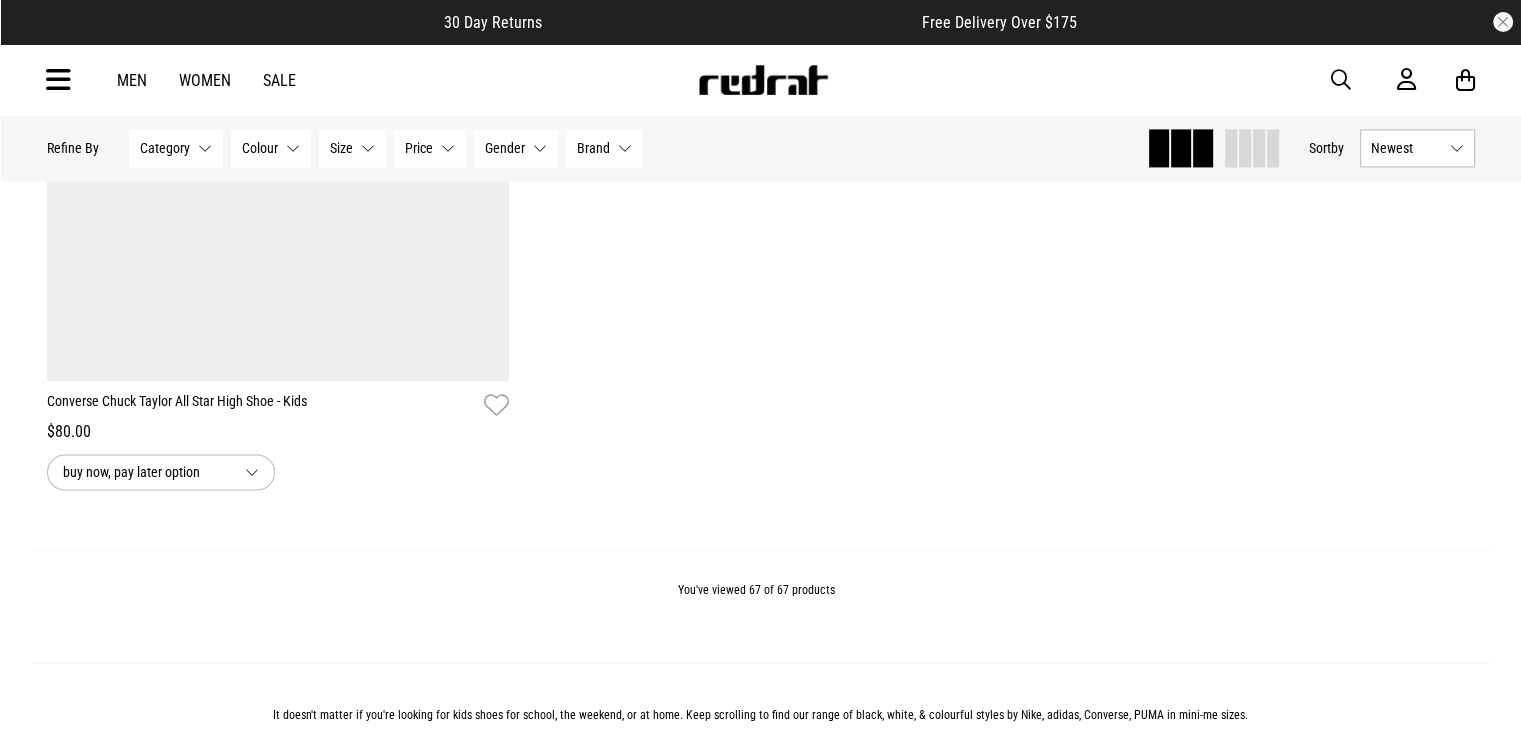 scroll, scrollTop: 18200, scrollLeft: 0, axis: vertical 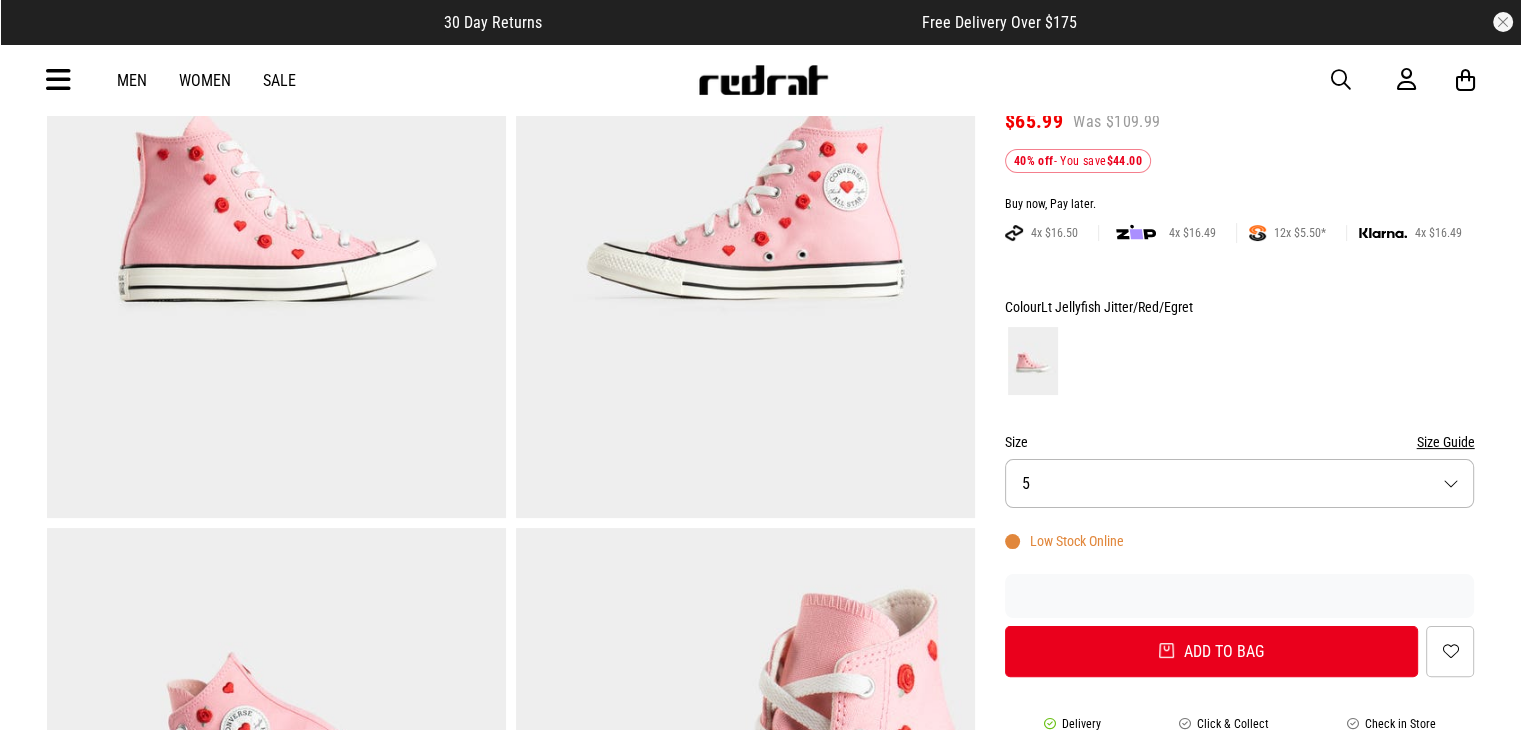 click on "Size 5" at bounding box center (1240, 483) 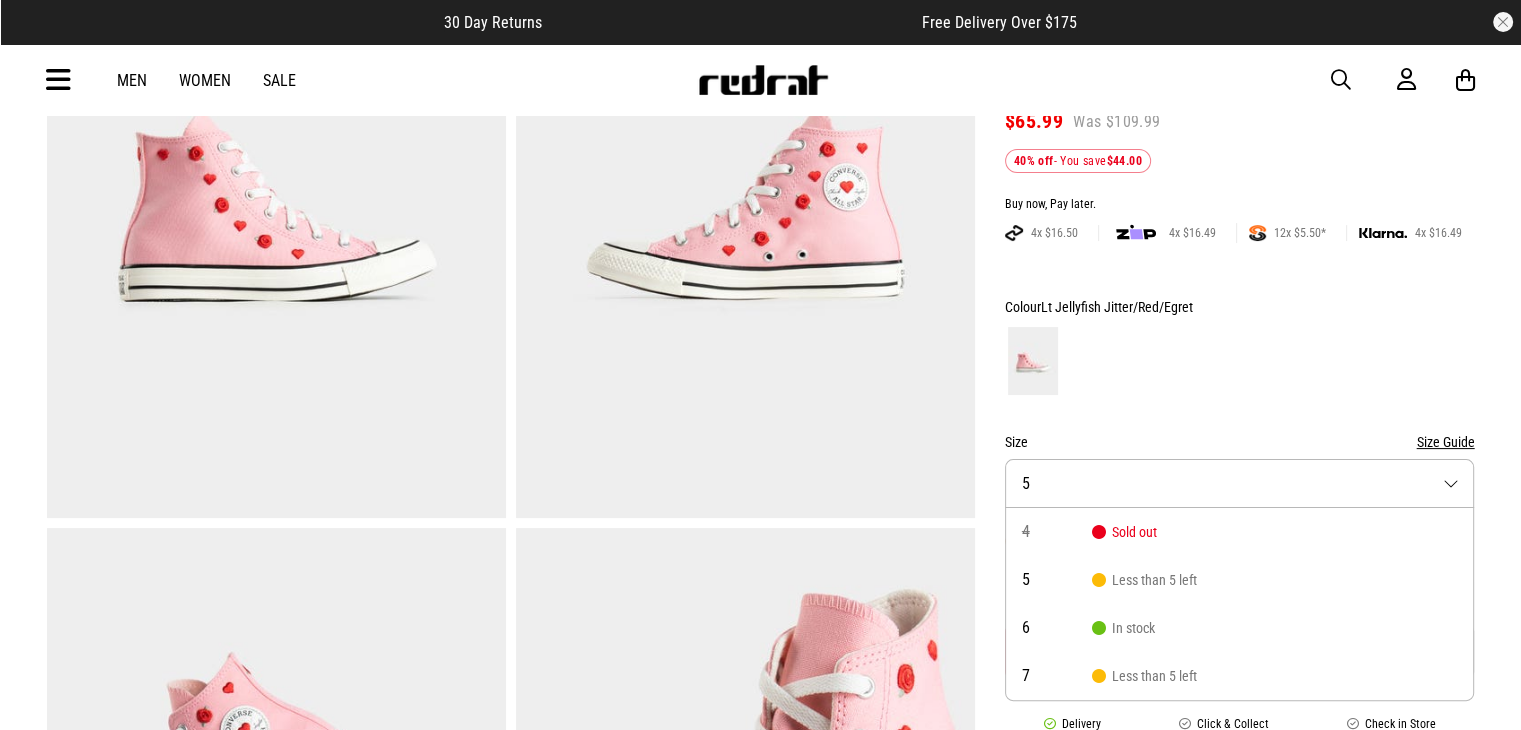 click on "Size 5" at bounding box center [1240, 483] 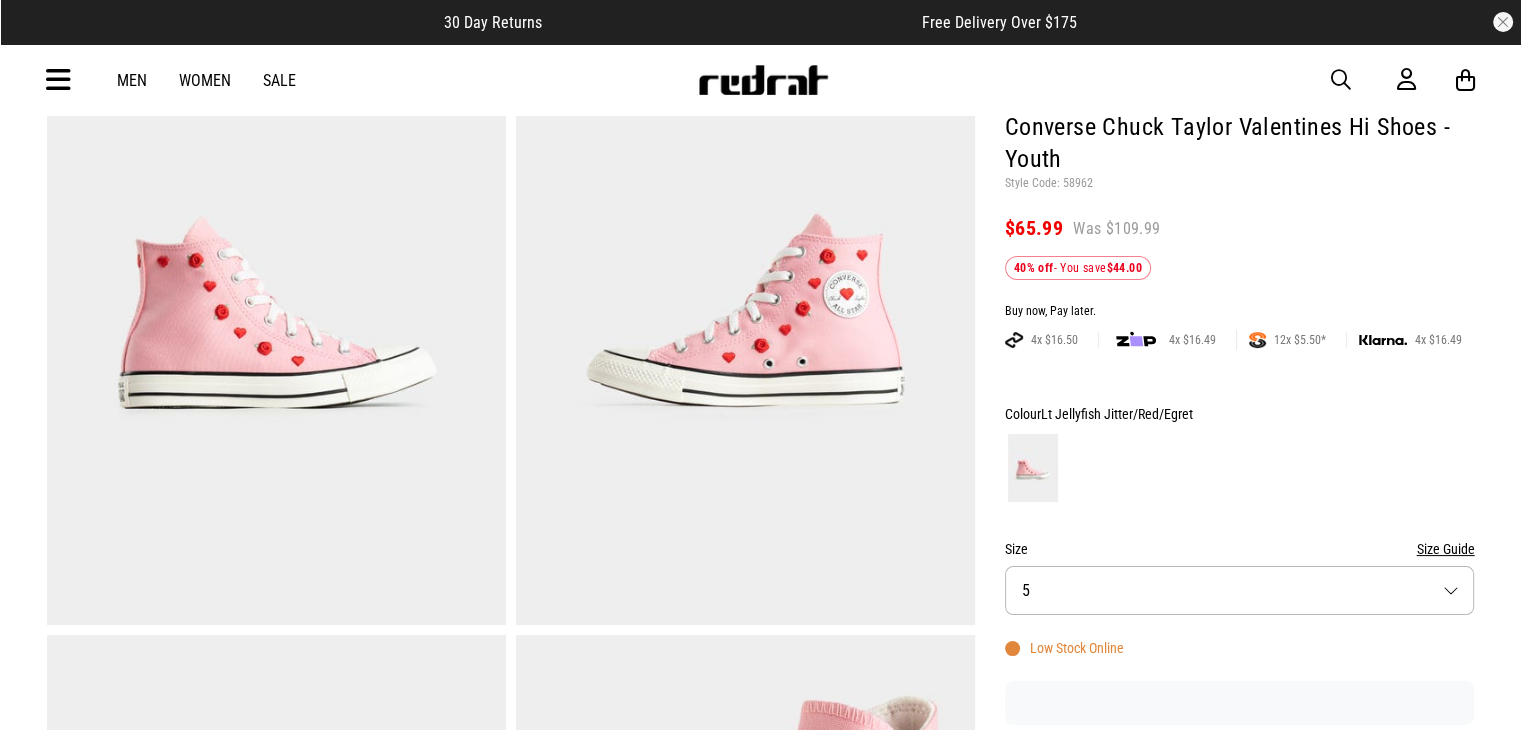 scroll, scrollTop: 100, scrollLeft: 0, axis: vertical 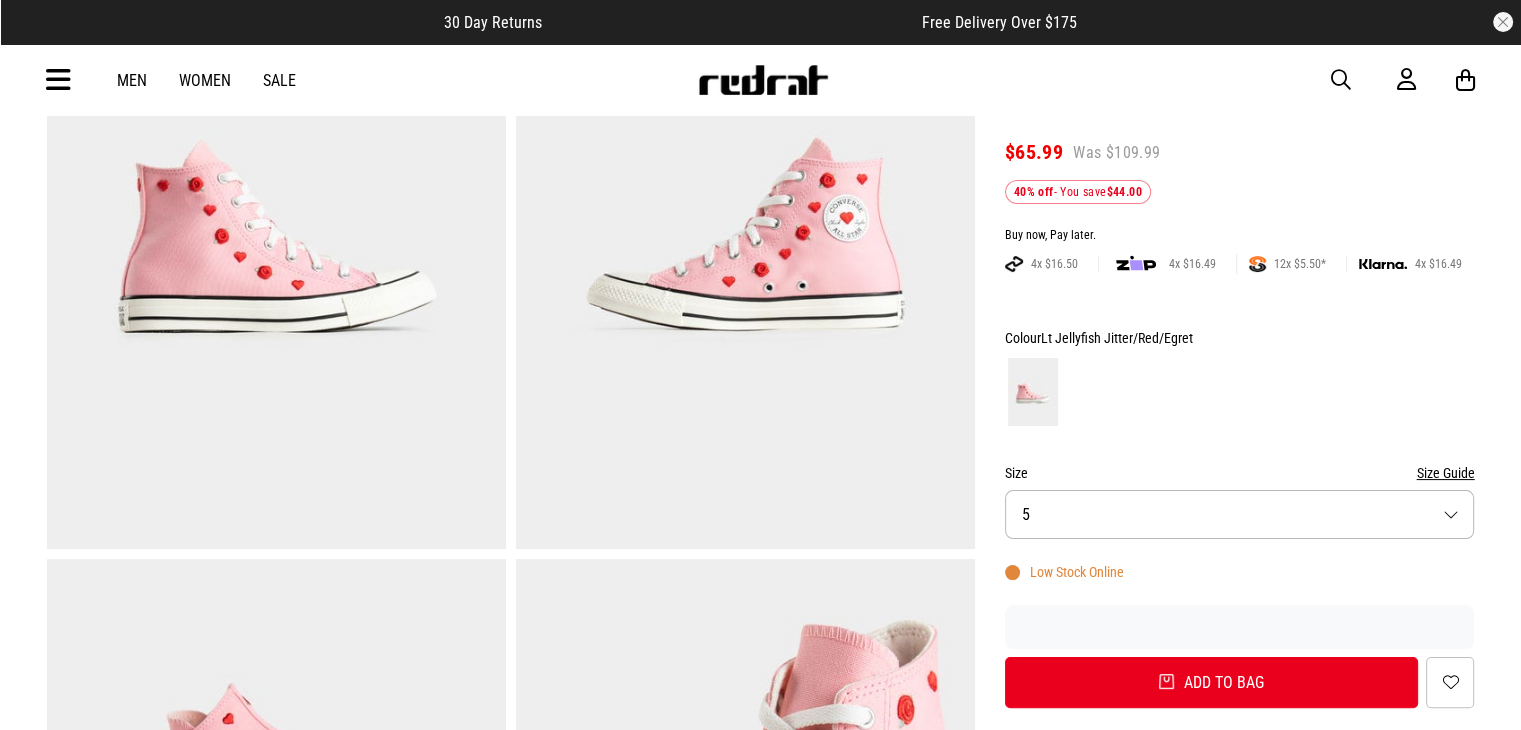 click on "Size 5" at bounding box center [1240, 514] 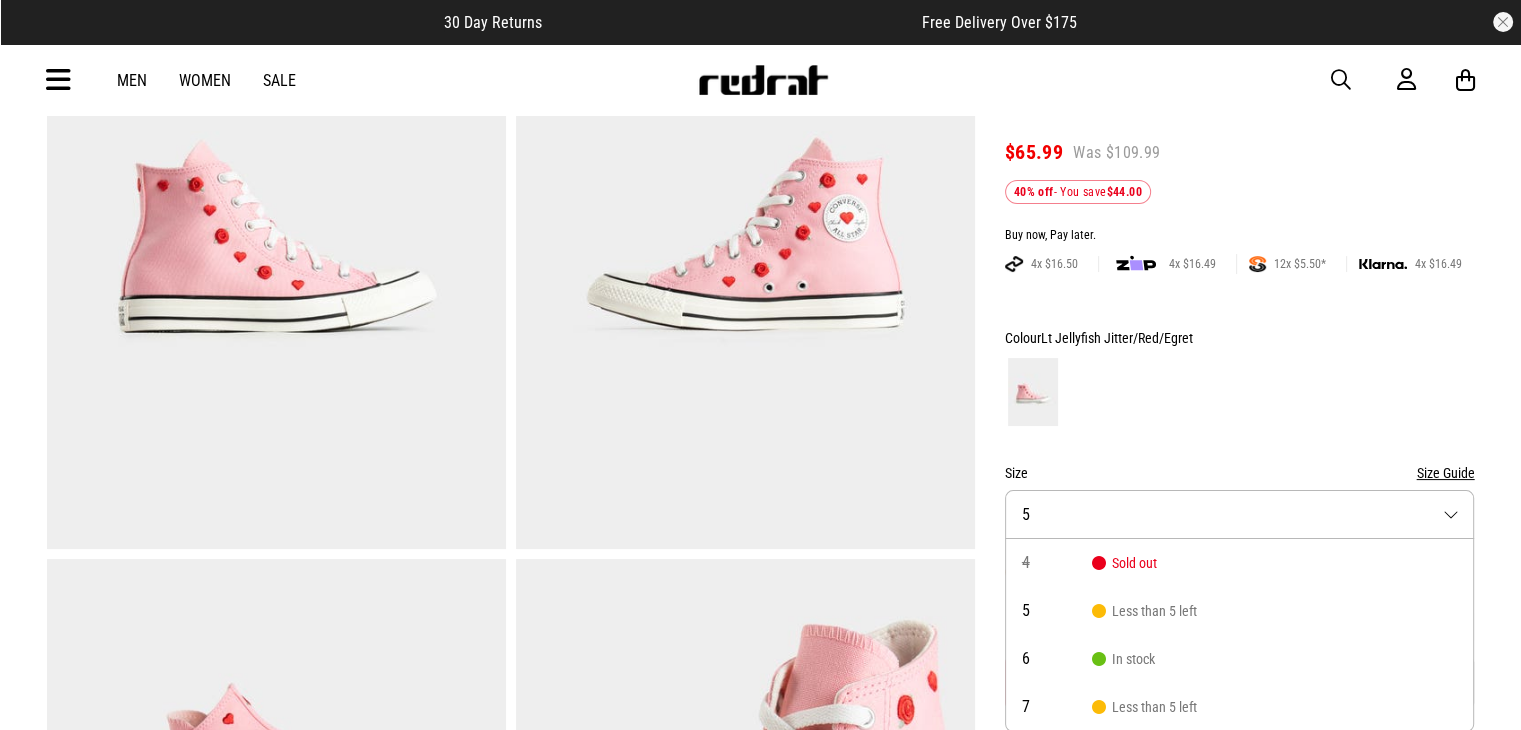 scroll, scrollTop: 0, scrollLeft: 0, axis: both 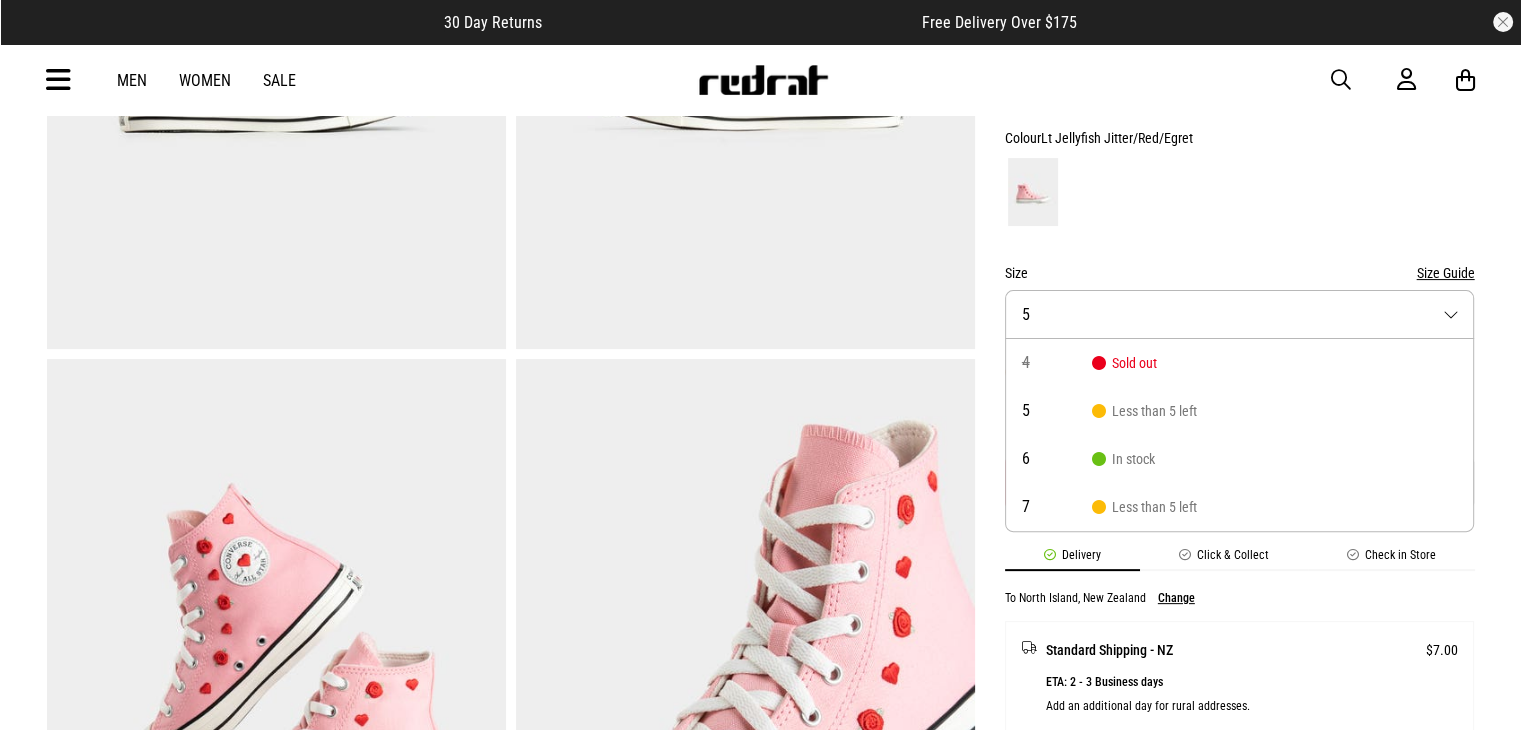 click on "Colour  Lt Jellyfish Jitter/Red/Egret    Size   Size Guide   Size 5 4   Sold out 5   Less than 5 left 6   In stock 7   Less than 5 left   Low Stock Online       Add to bag     Add to wishlist" at bounding box center (1240, 317) 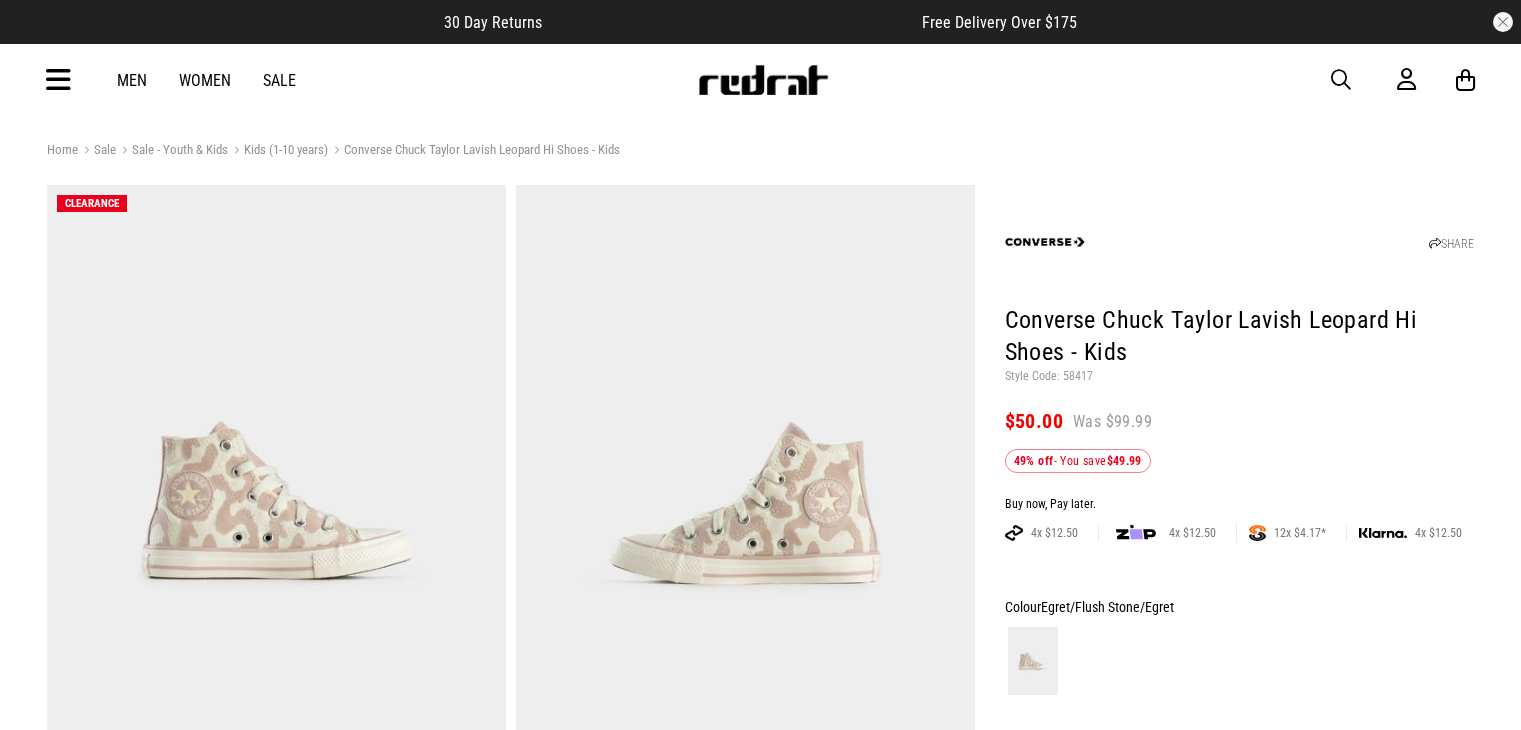 scroll, scrollTop: 0, scrollLeft: 0, axis: both 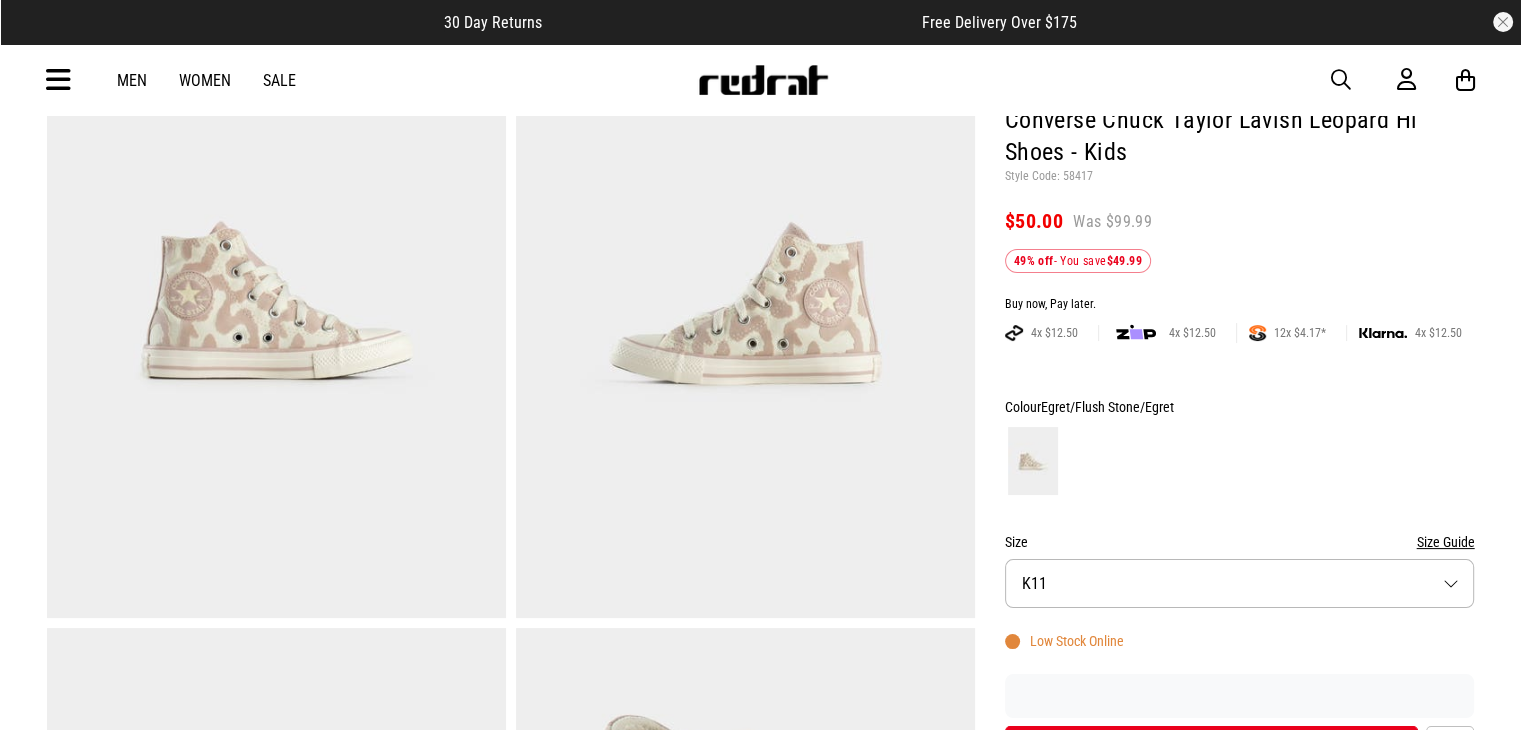 click on "Size K11" at bounding box center [1240, 583] 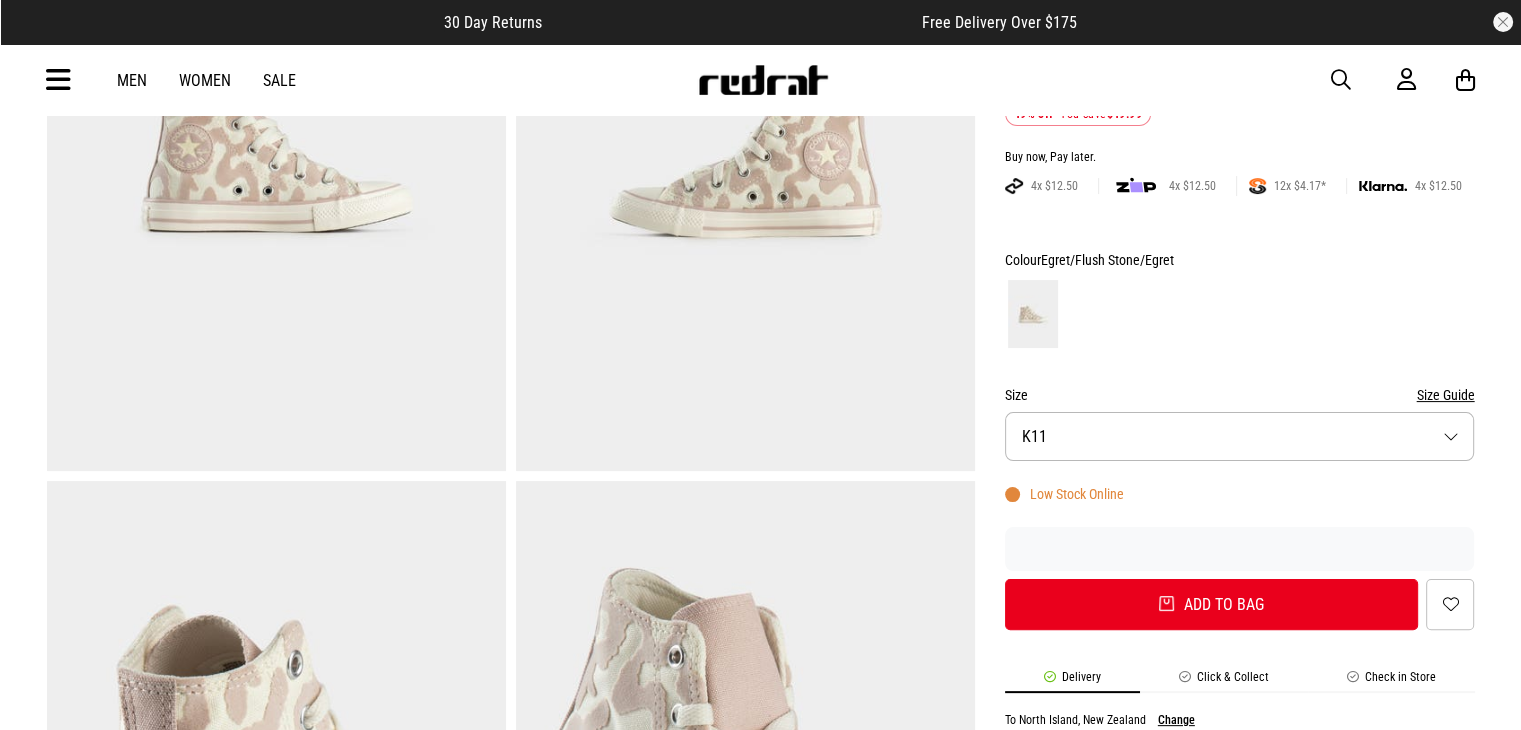 scroll, scrollTop: 0, scrollLeft: 0, axis: both 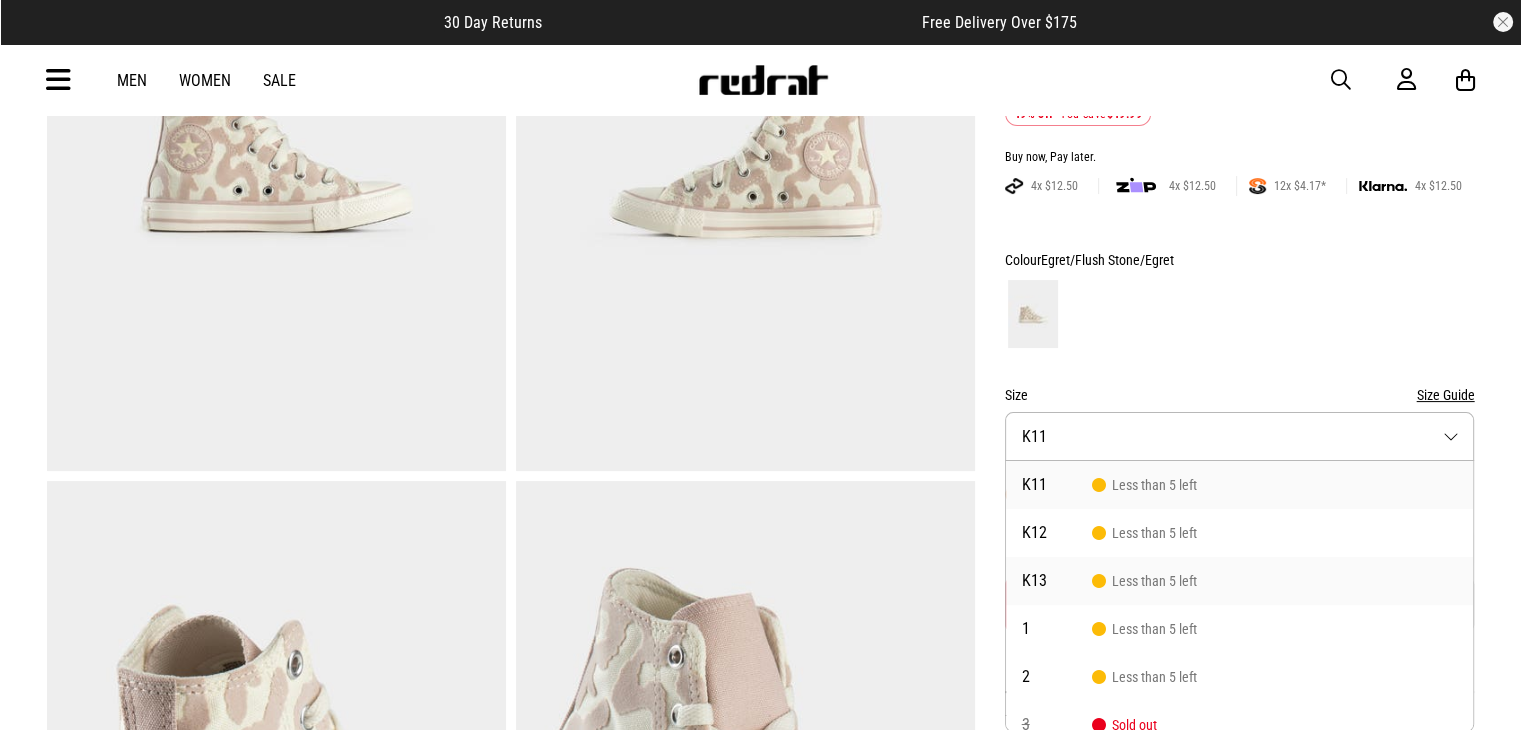 click on "Less than 5 left" at bounding box center [1144, 581] 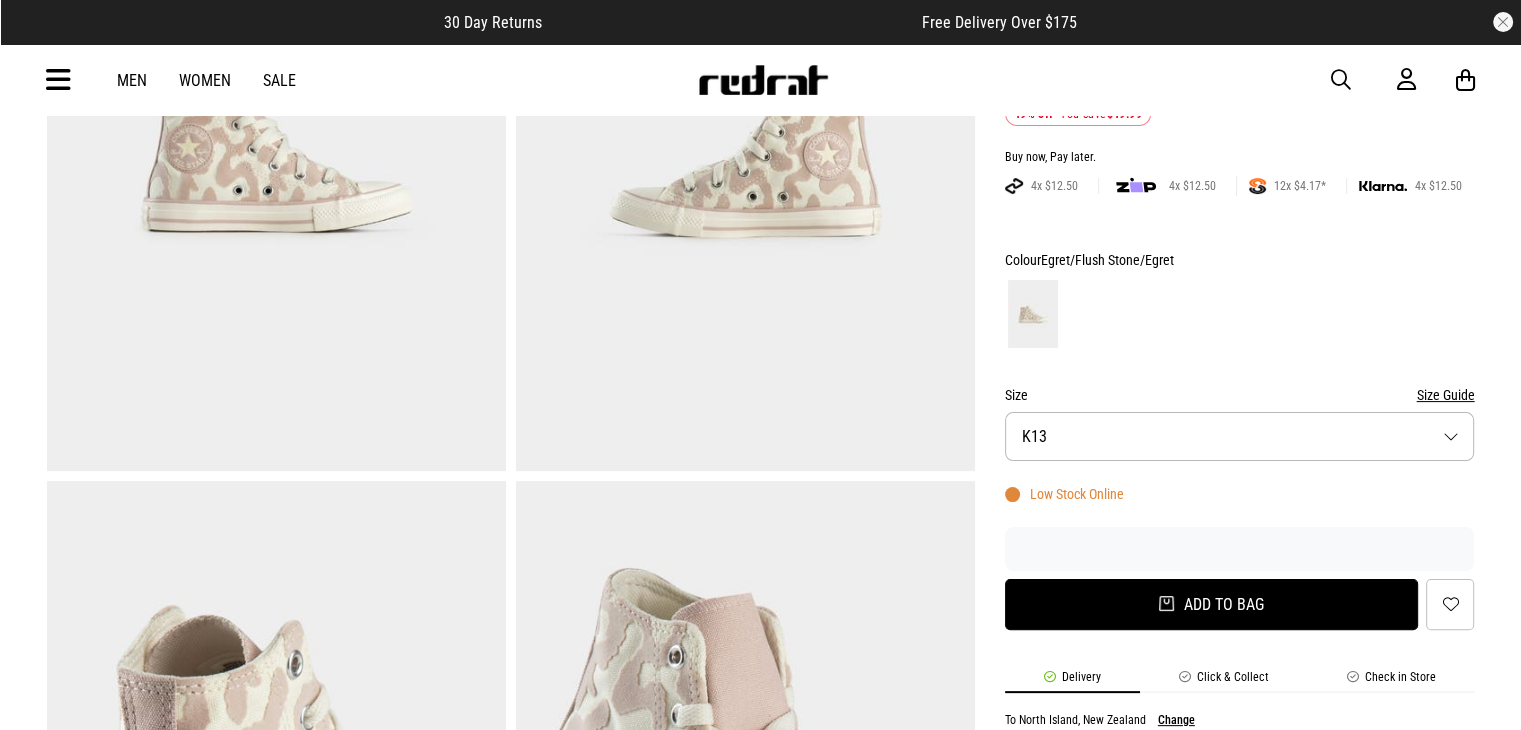 drag, startPoint x: 1218, startPoint y: 606, endPoint x: 1172, endPoint y: 606, distance: 46 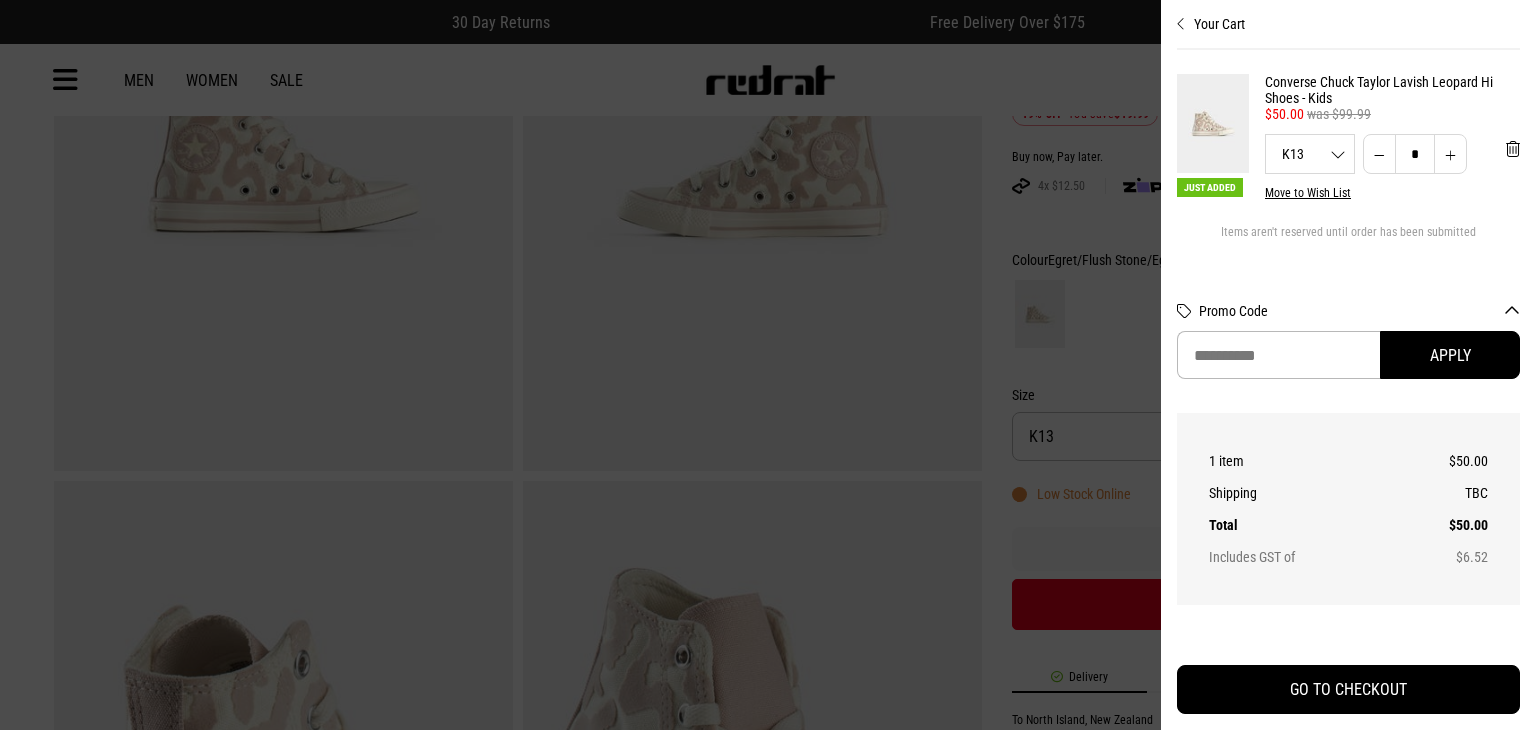 click at bounding box center (768, 365) 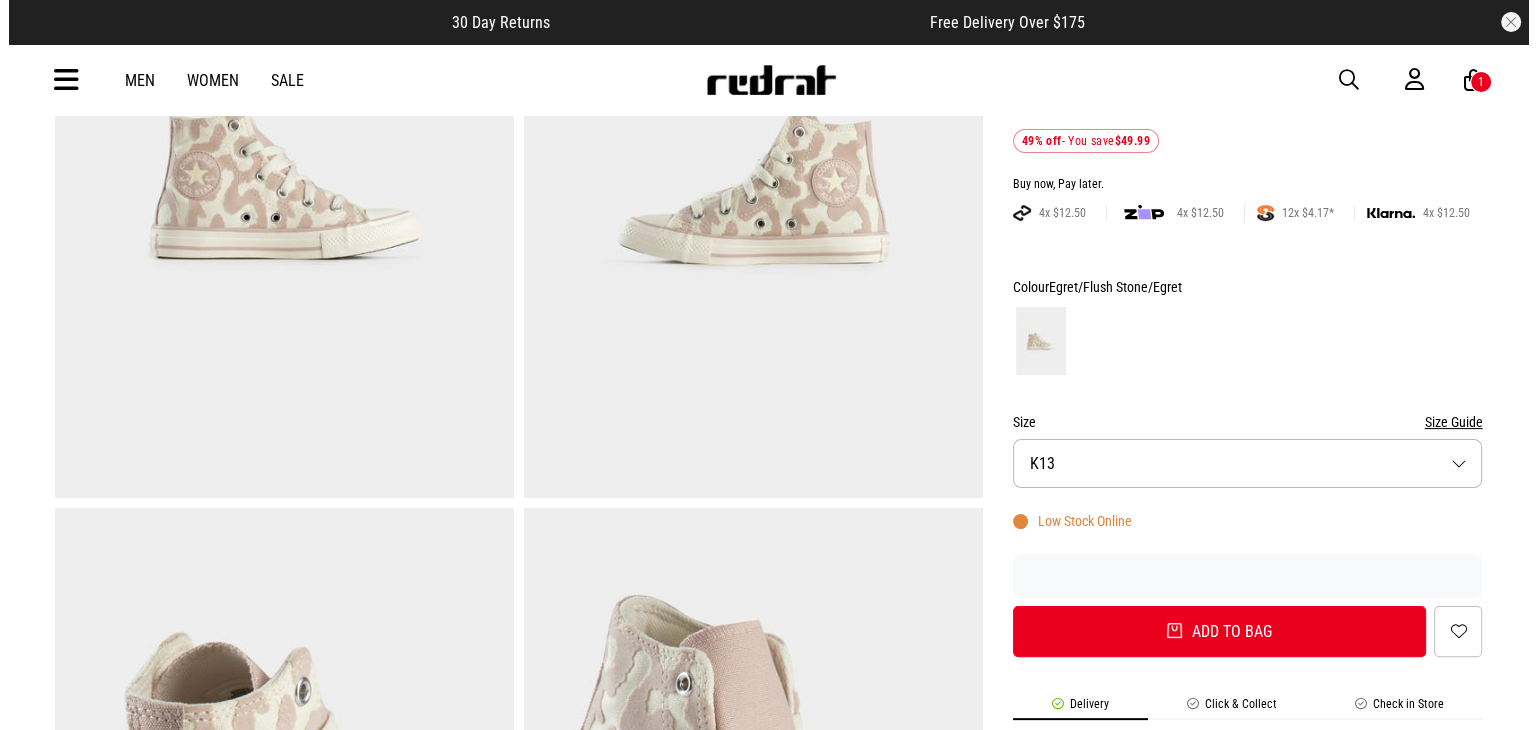 scroll, scrollTop: 347, scrollLeft: 0, axis: vertical 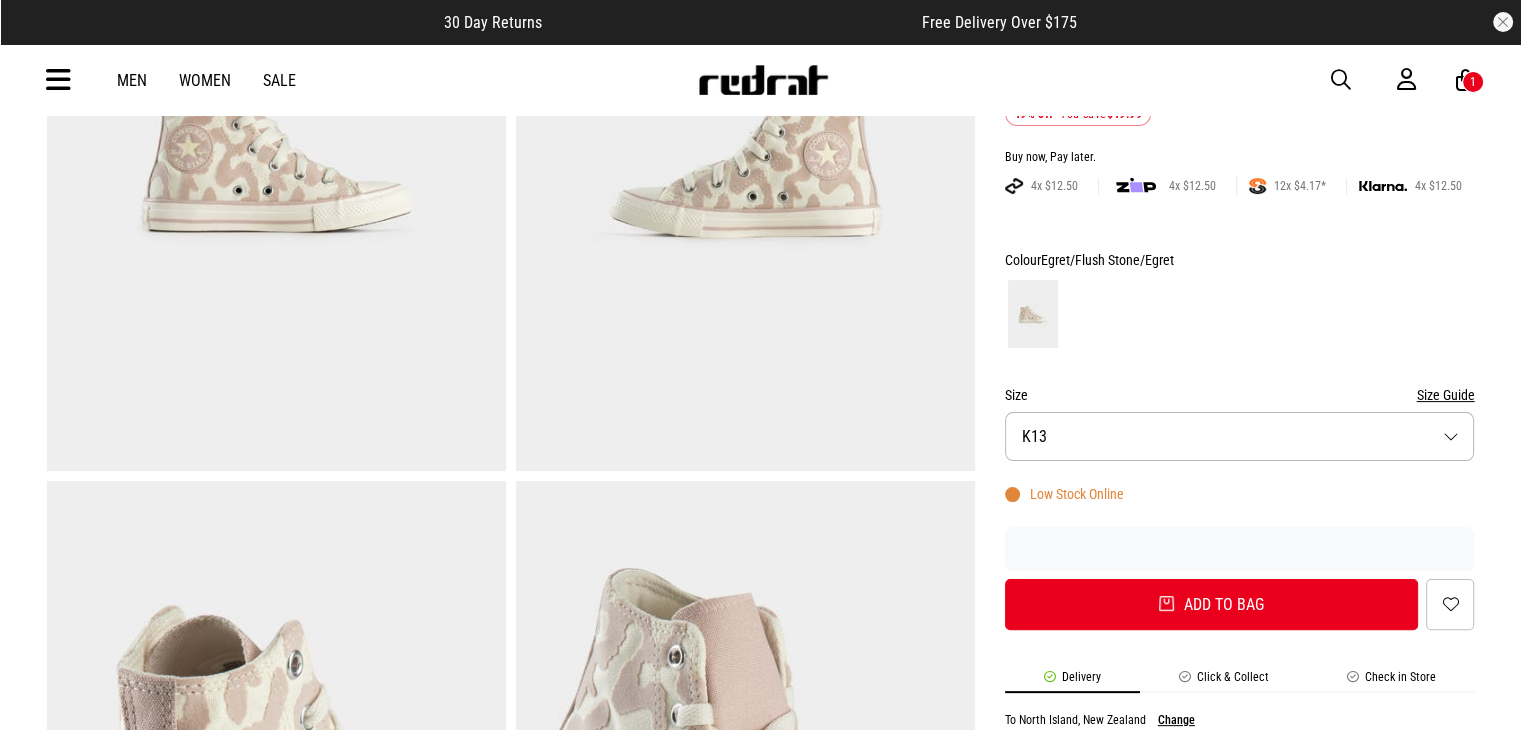 click on "1" at bounding box center [1473, 82] 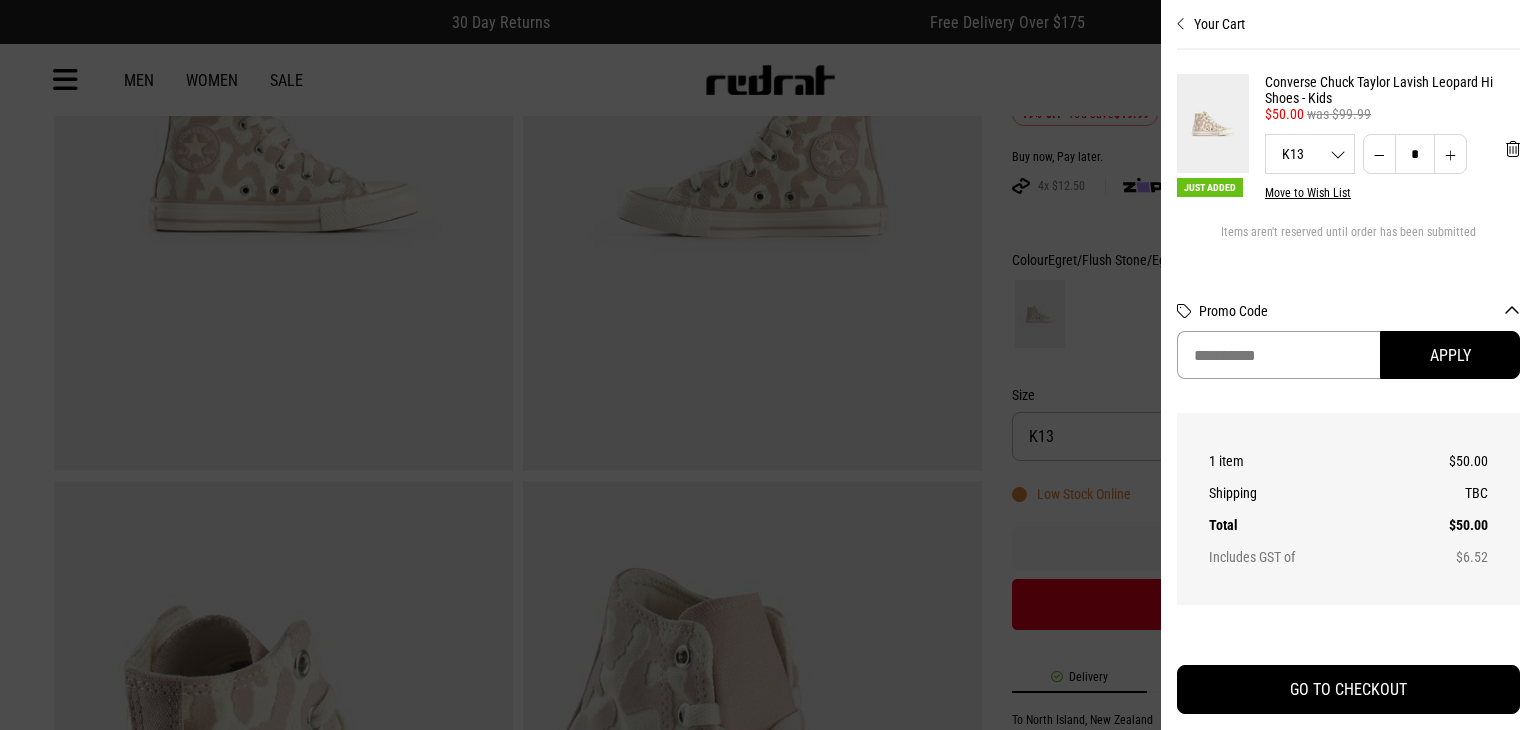 click at bounding box center [1278, 355] 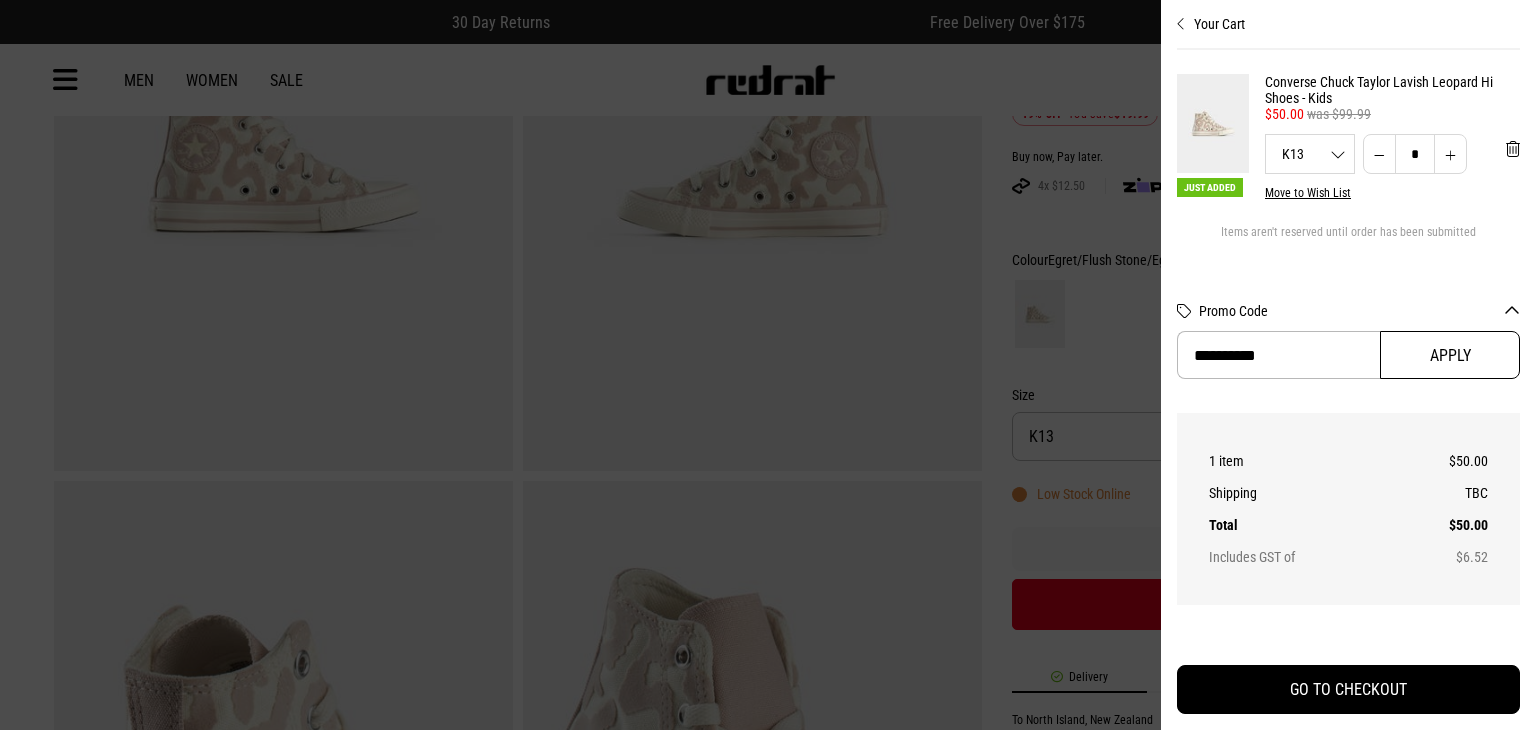 click on "Apply" at bounding box center (1450, 355) 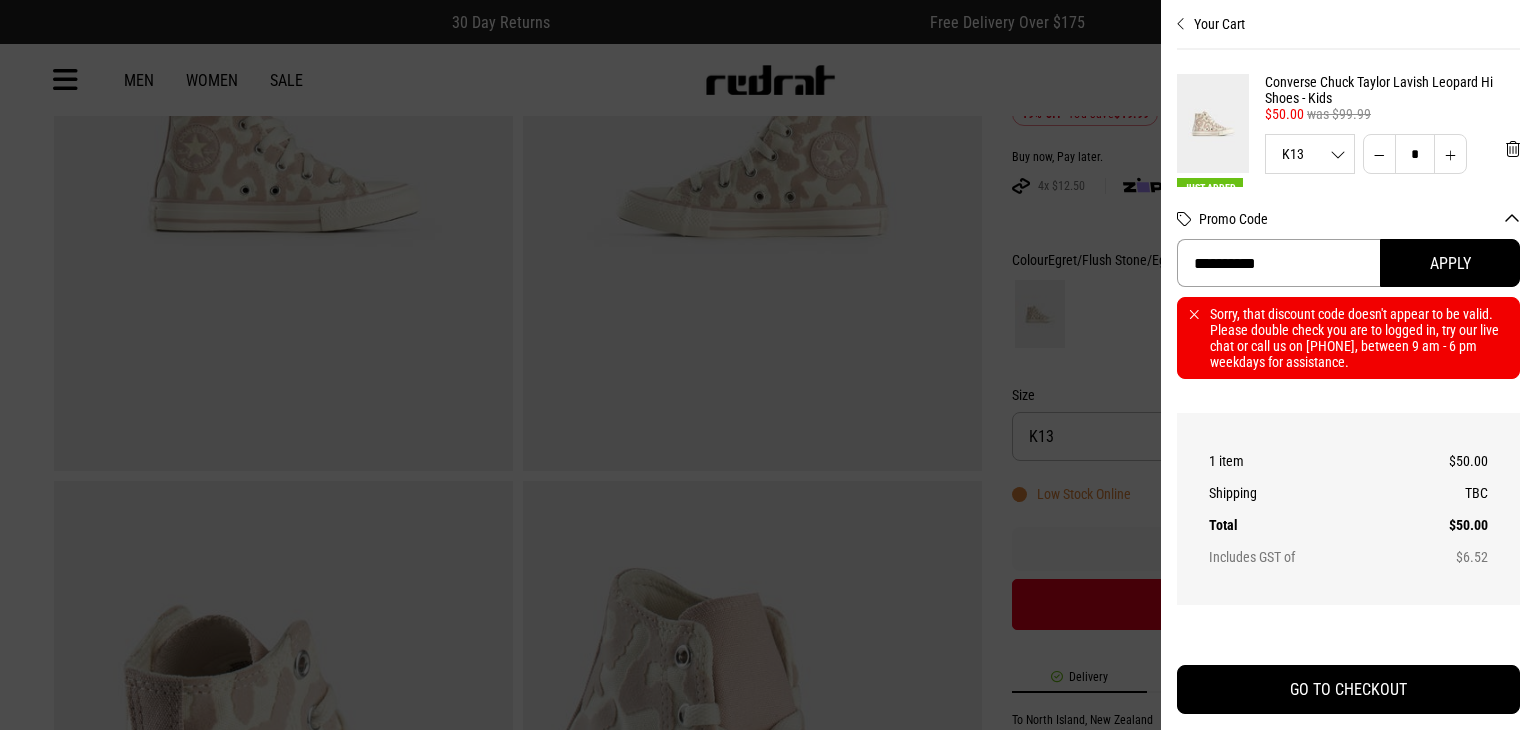 drag, startPoint x: 1302, startPoint y: 261, endPoint x: 901, endPoint y: 277, distance: 401.31906 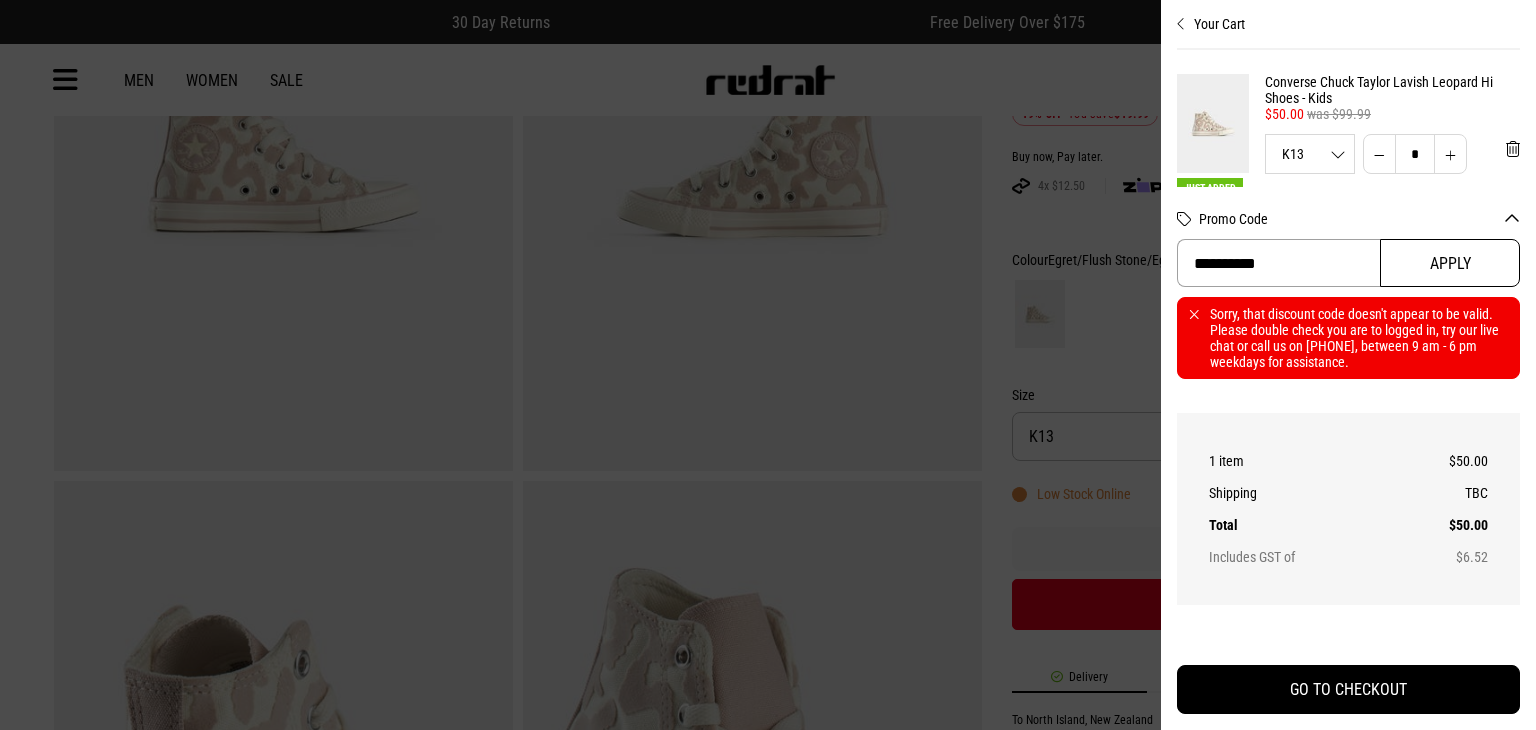 type on "**********" 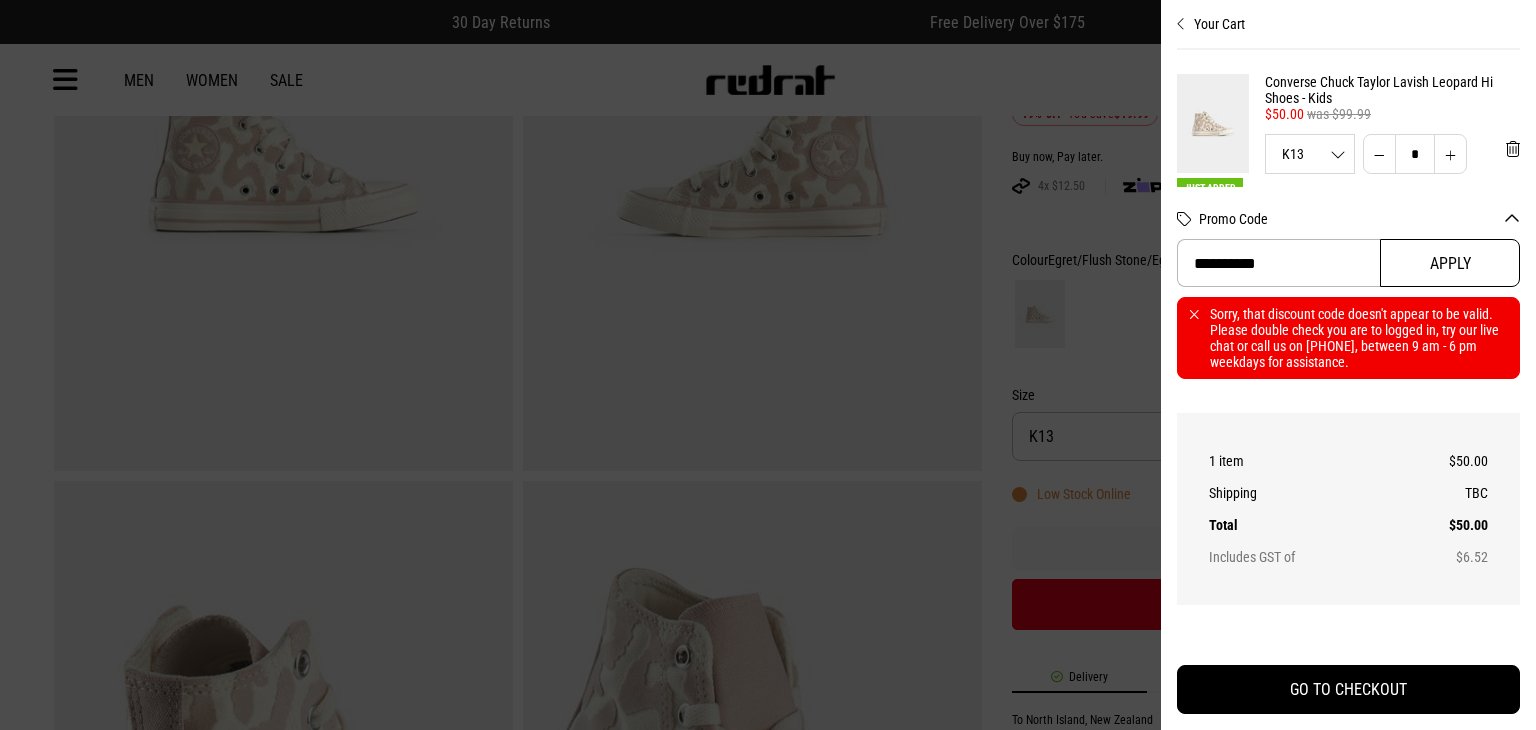 click on "Apply" at bounding box center (1450, 263) 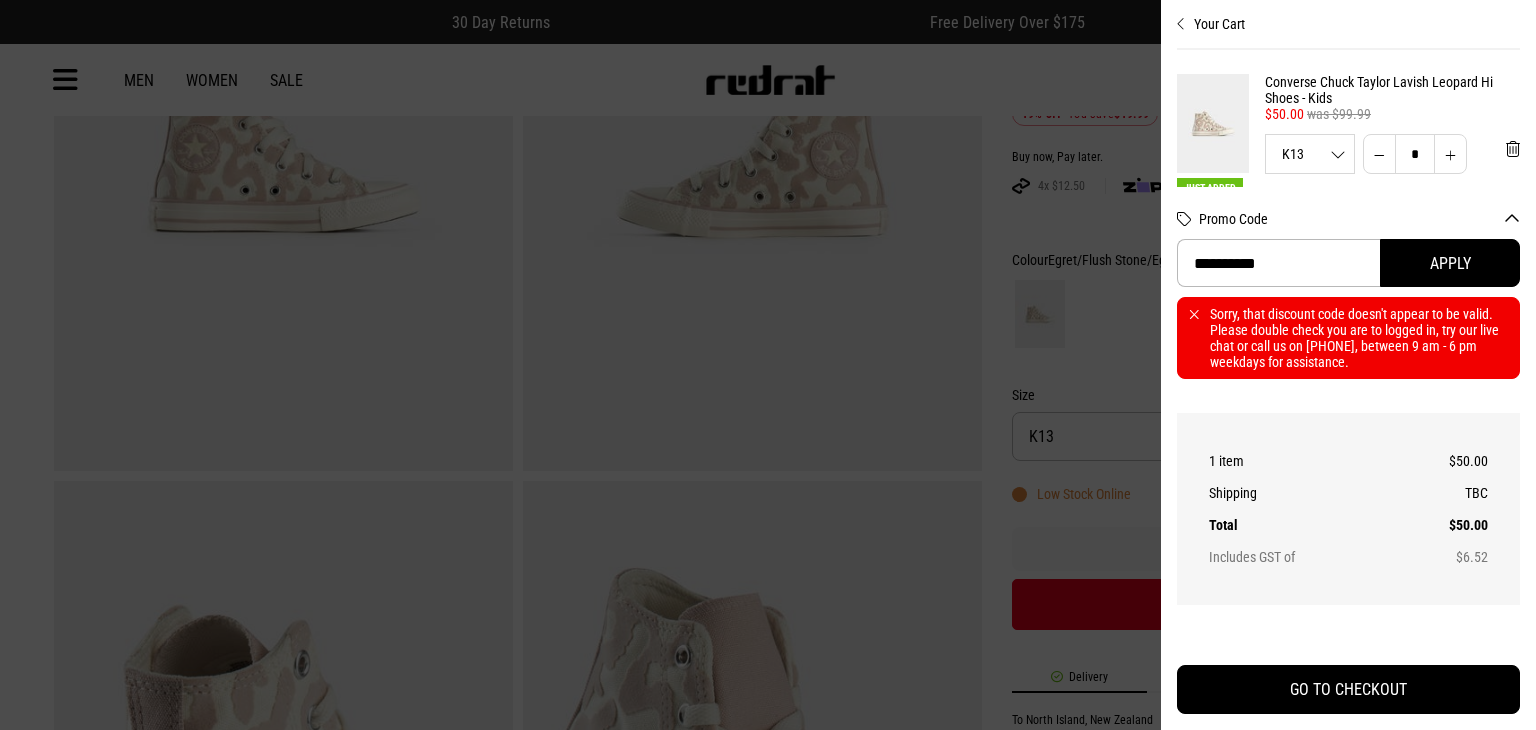 click on "**********" at bounding box center [1348, 300] 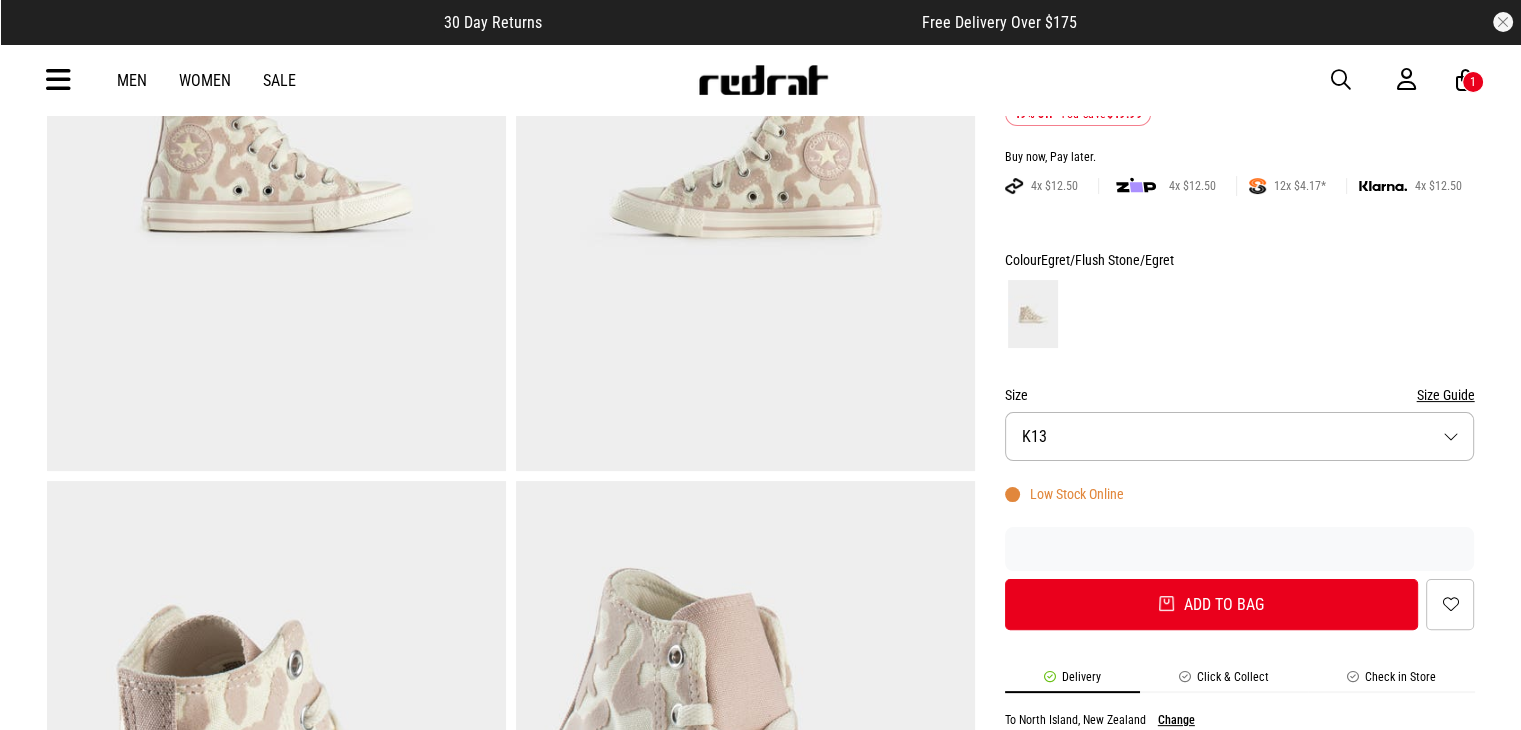 click at bounding box center [1465, 80] 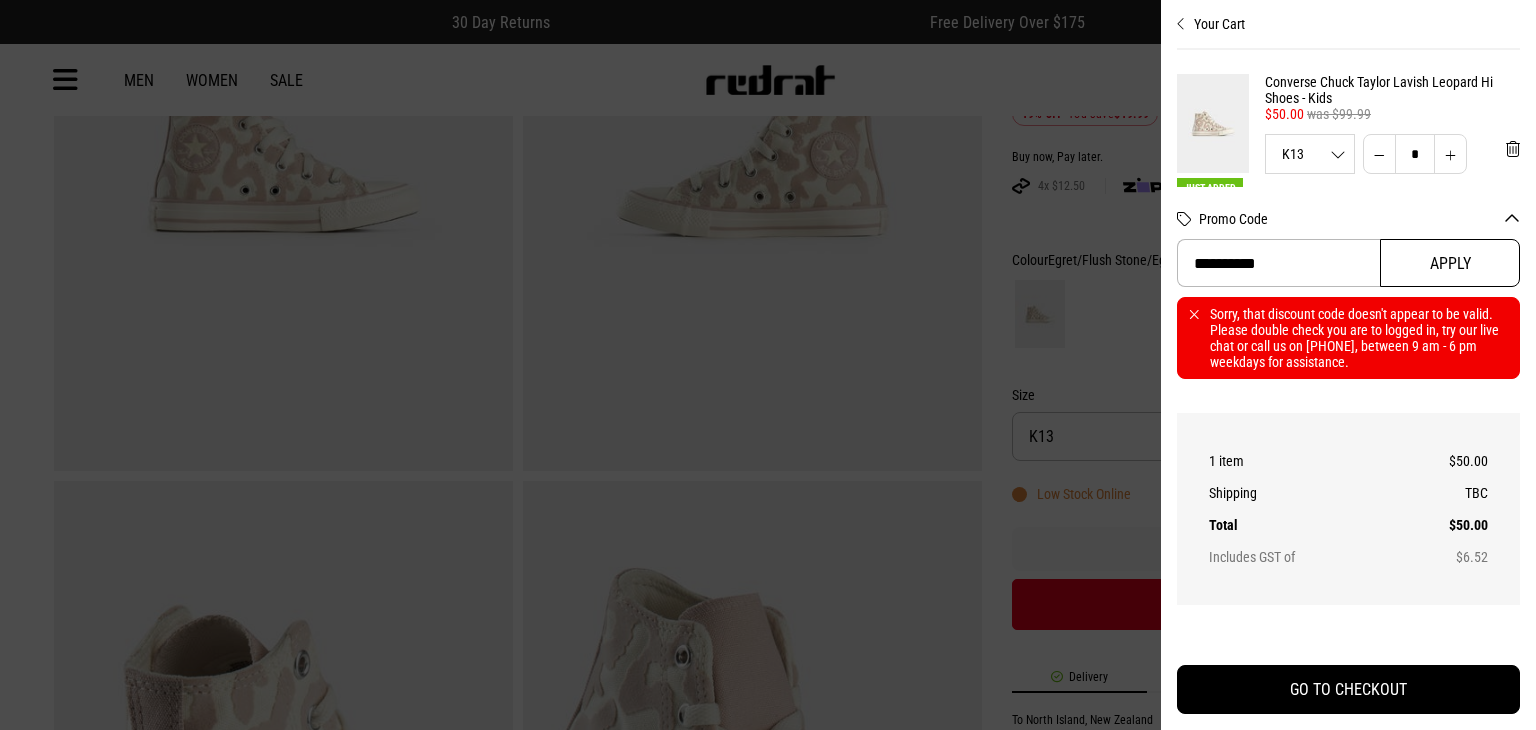 click on "Apply" at bounding box center (1450, 263) 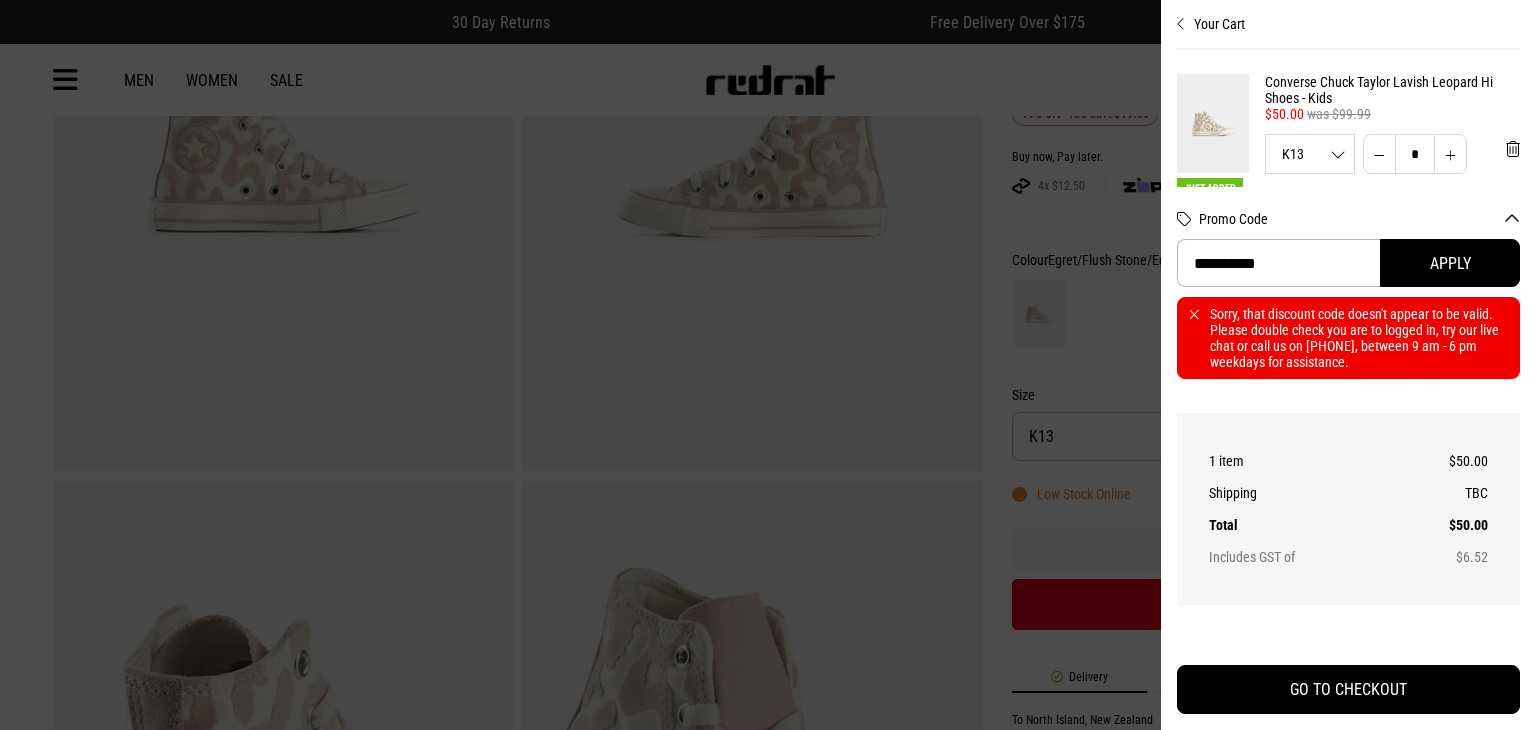 click on "Promo Code" at bounding box center (1359, 219) 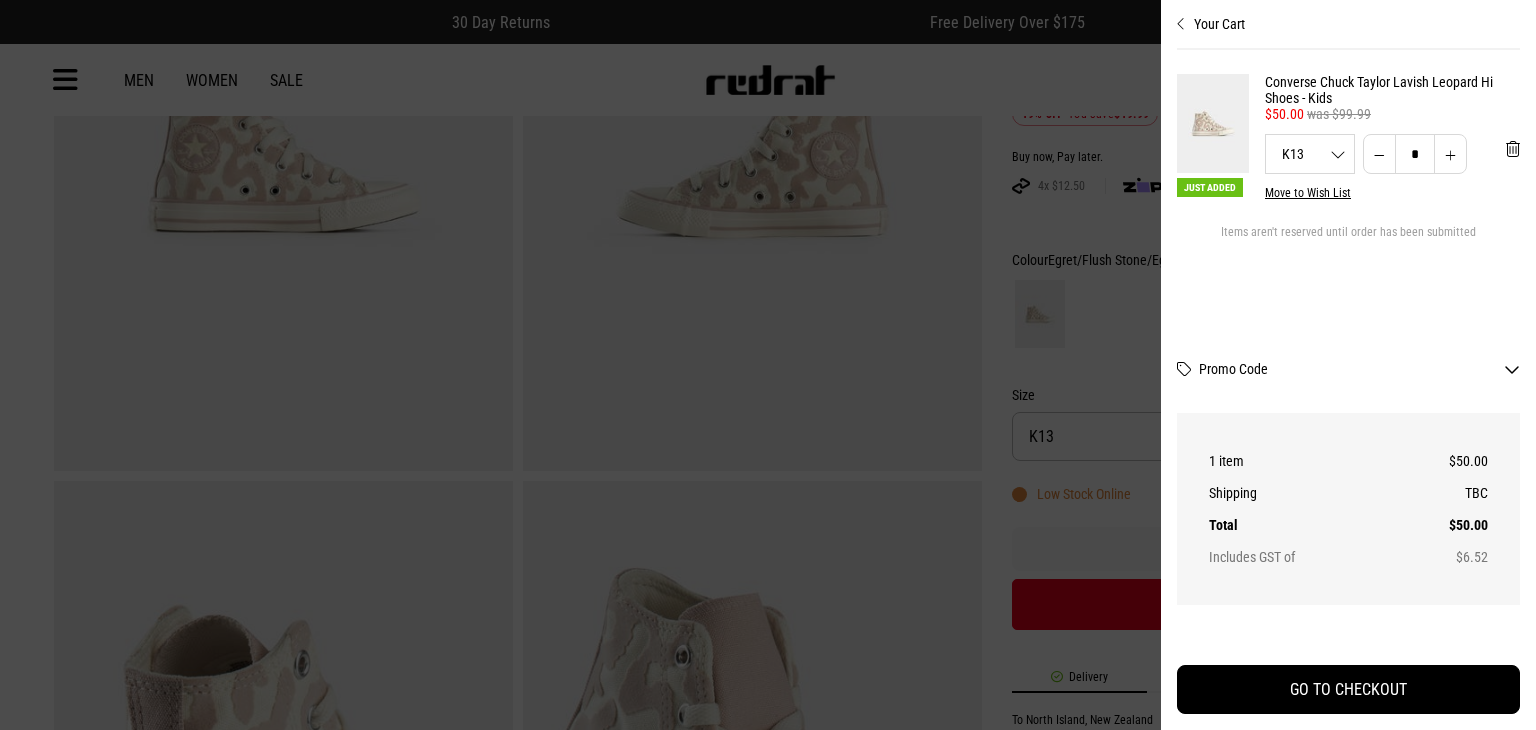 click on "Promo Code" at bounding box center (1359, 369) 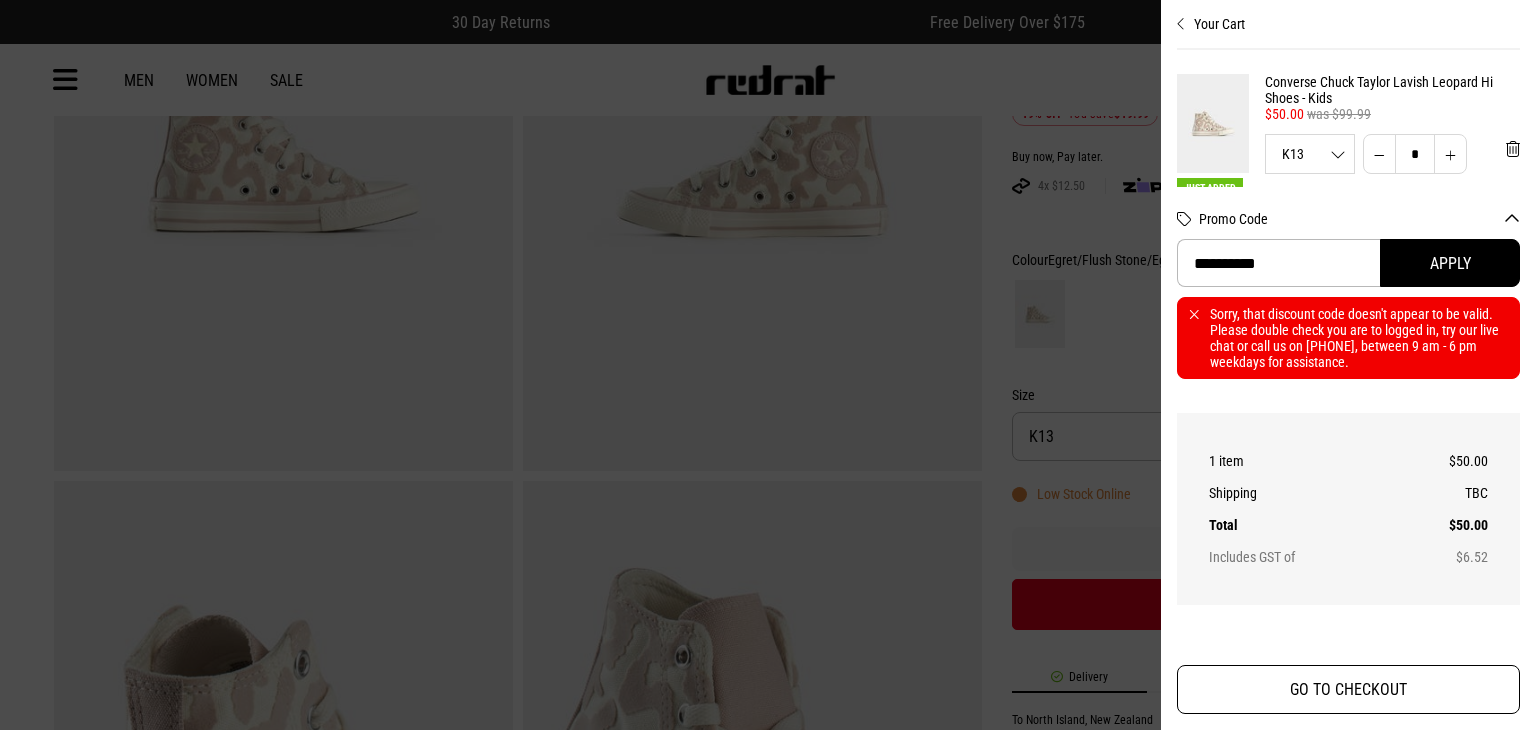 click on "GO TO CHECKOUT" at bounding box center [1348, 689] 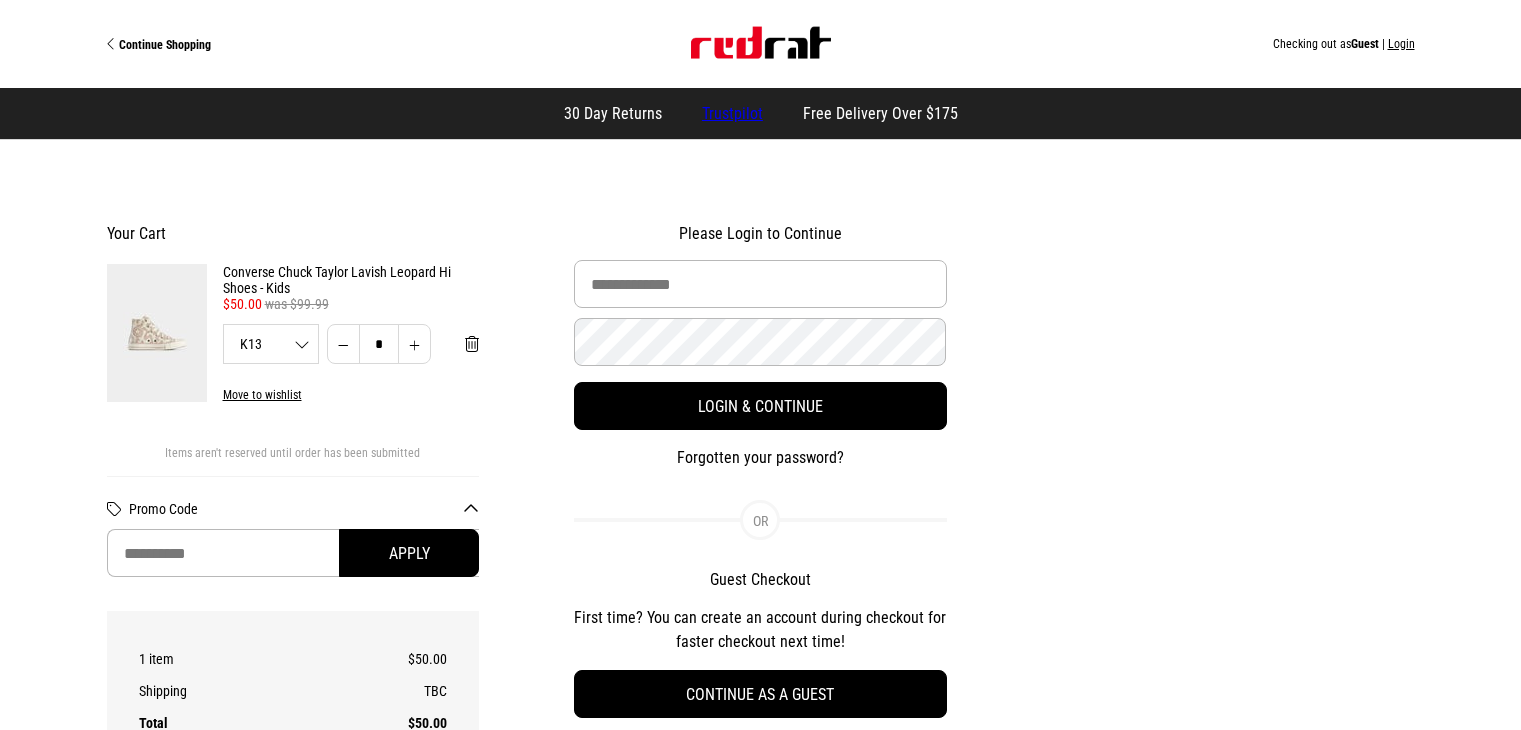 scroll, scrollTop: 0, scrollLeft: 0, axis: both 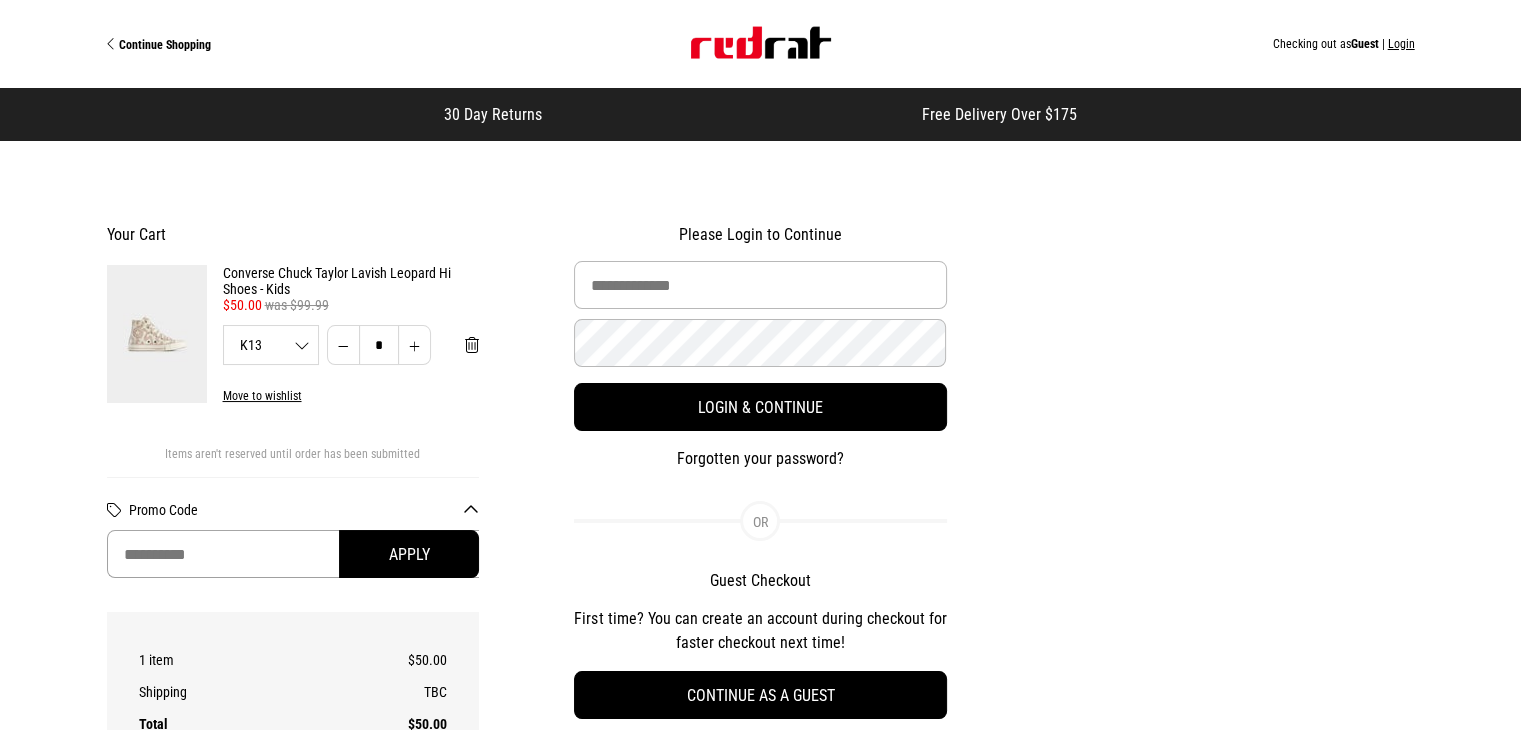 click at bounding box center (293, 554) 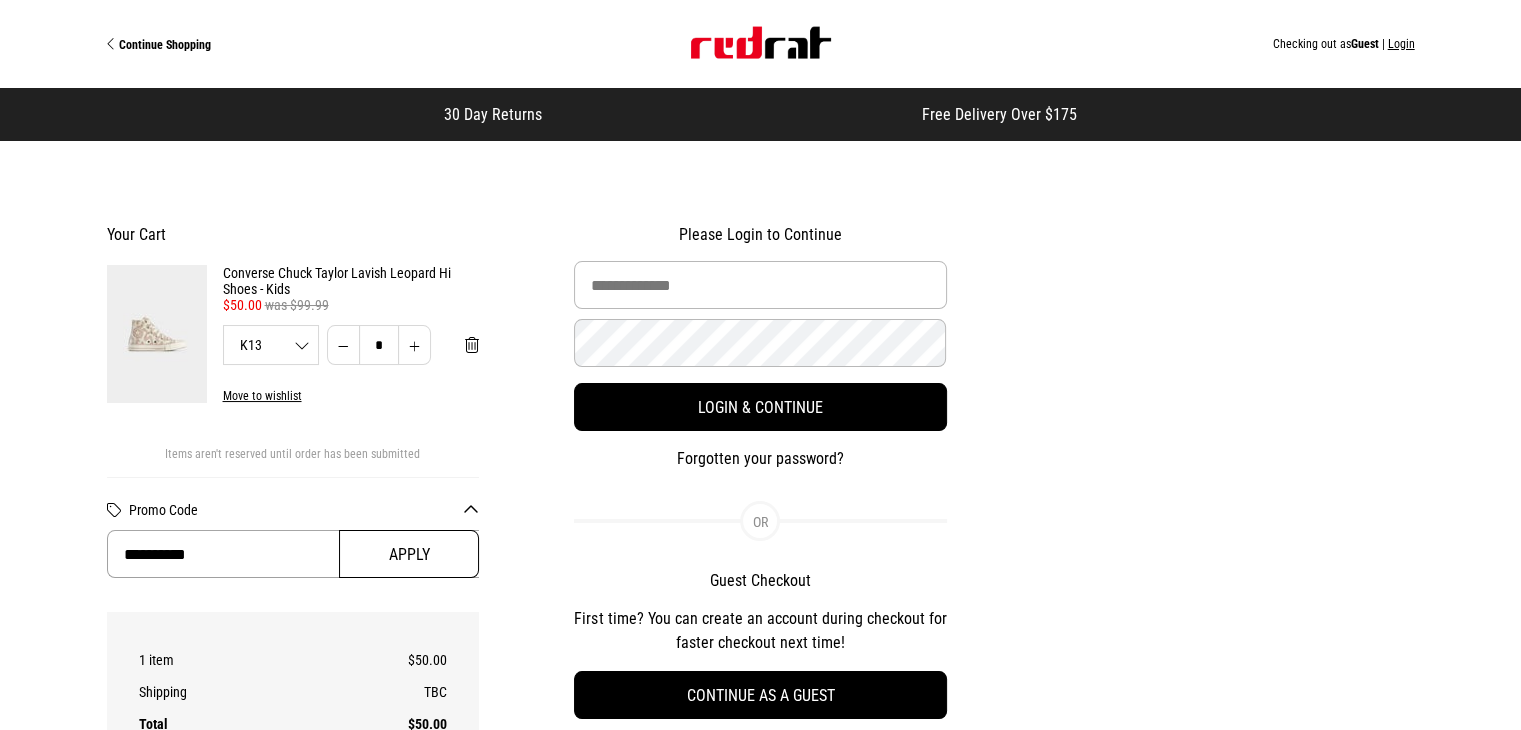type on "**********" 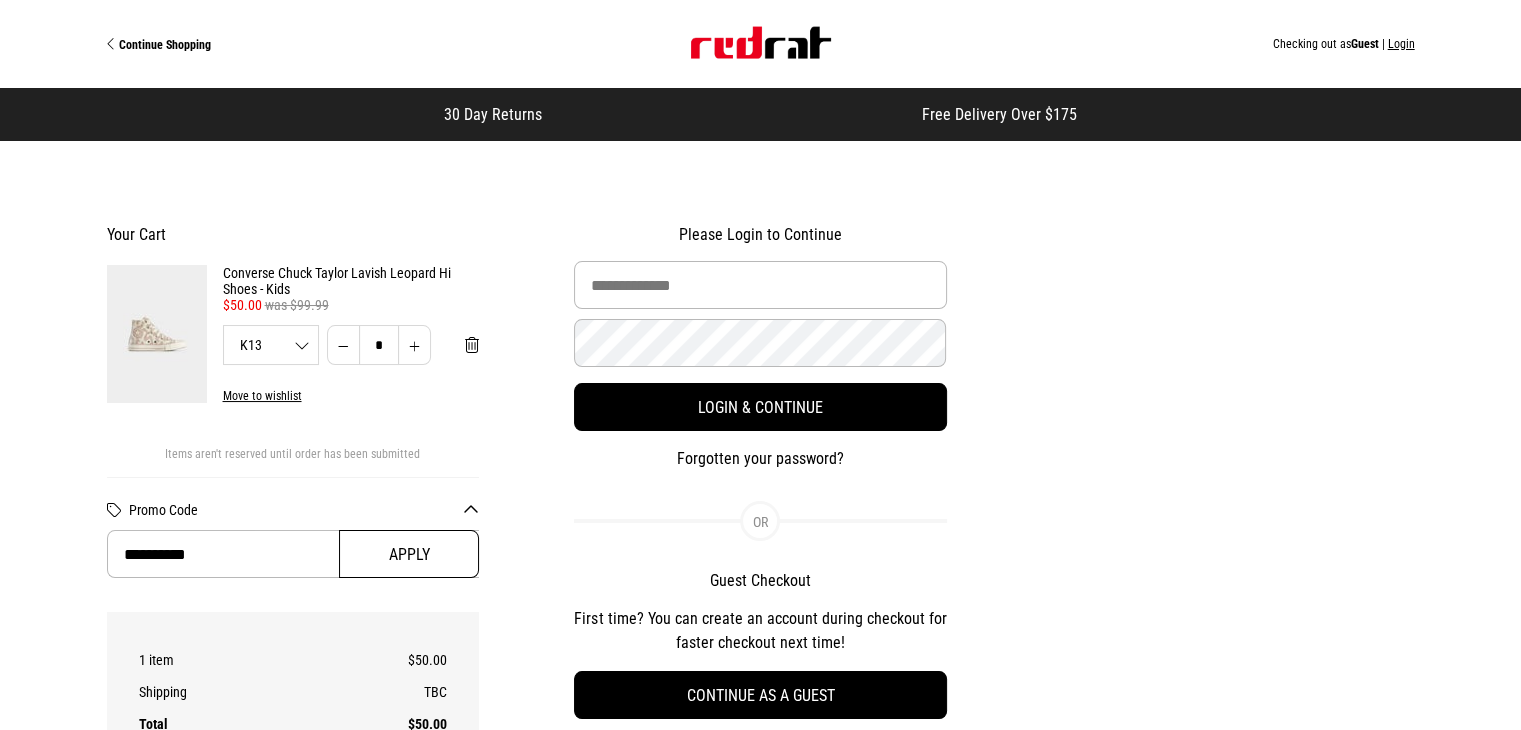 click on "Apply" at bounding box center [409, 554] 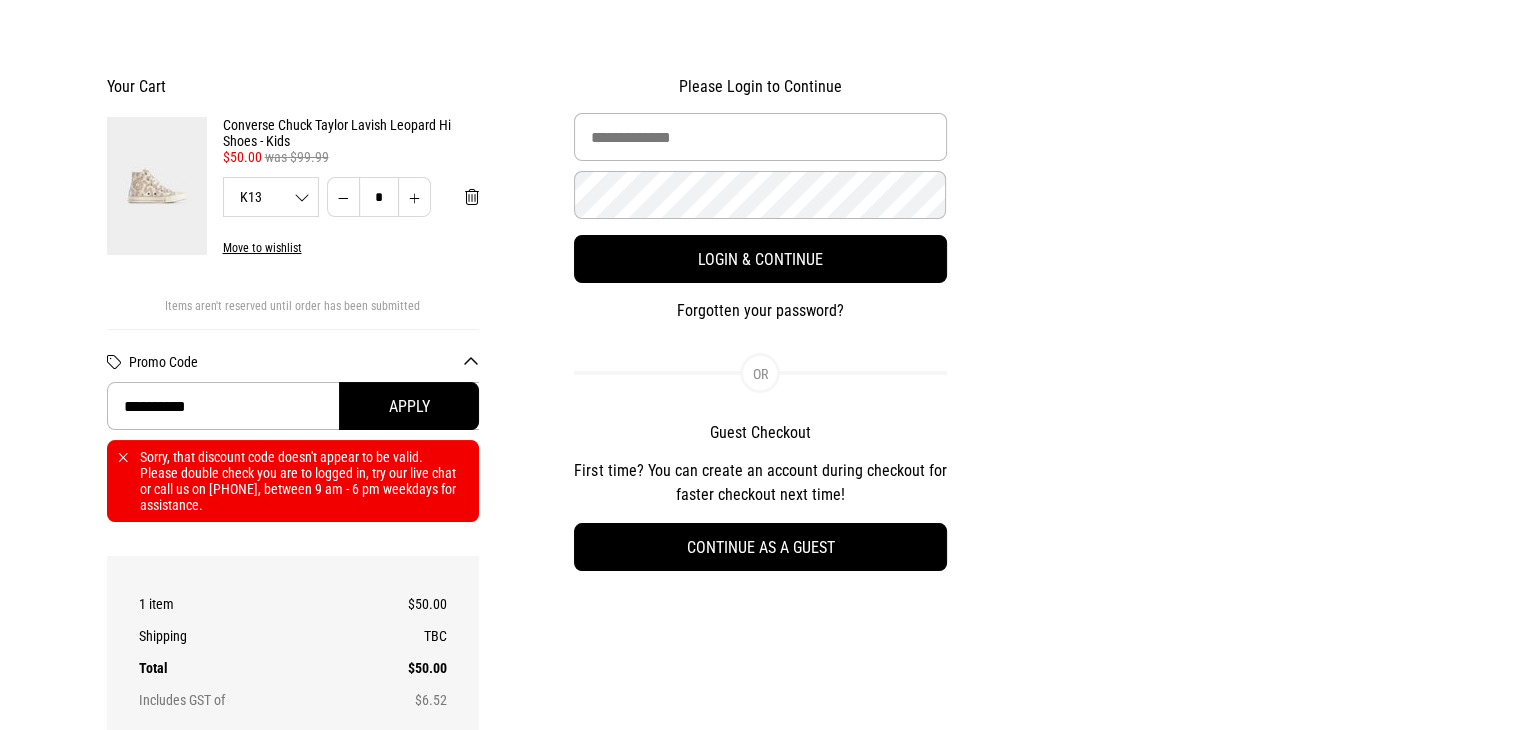 scroll, scrollTop: 100, scrollLeft: 0, axis: vertical 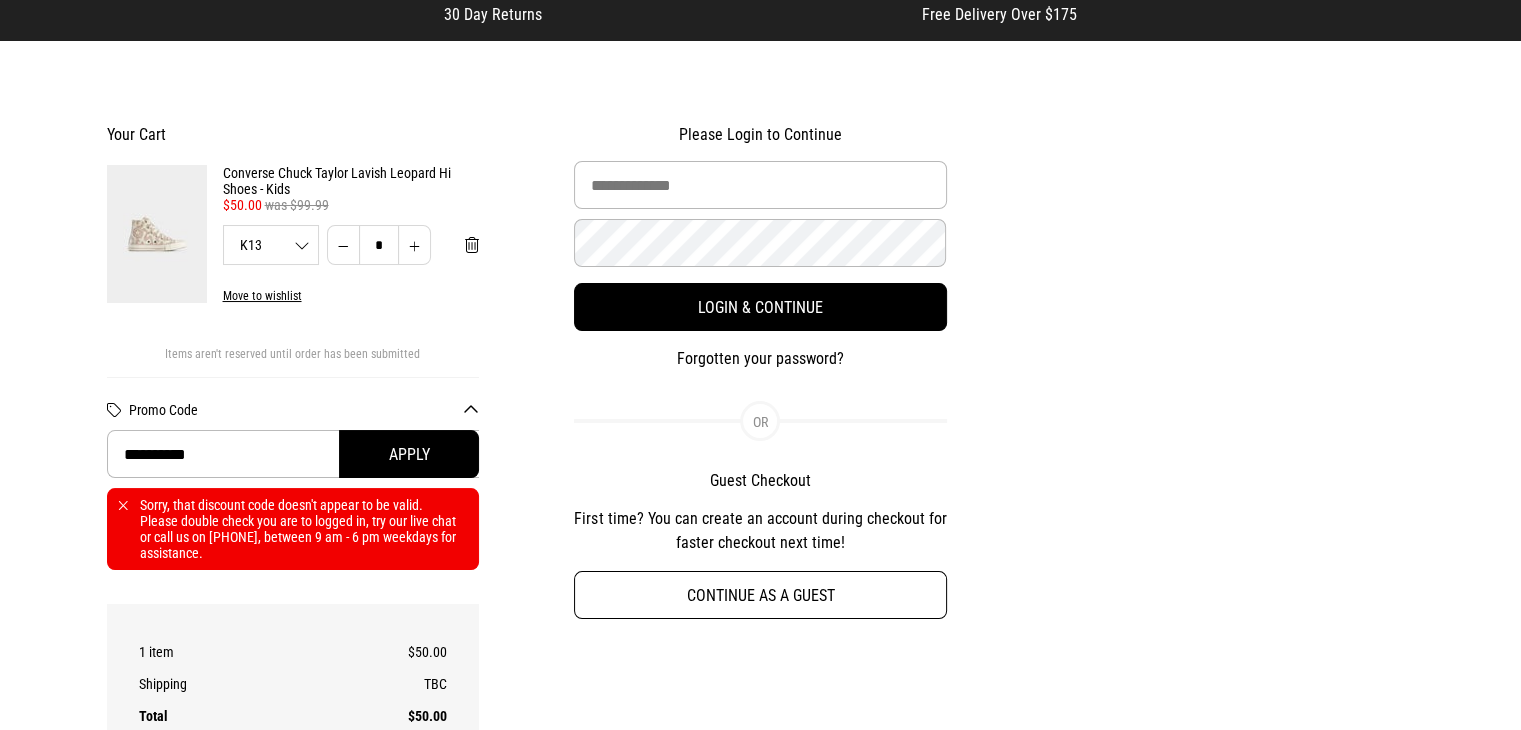 click on "Continue as a guest" at bounding box center [760, 595] 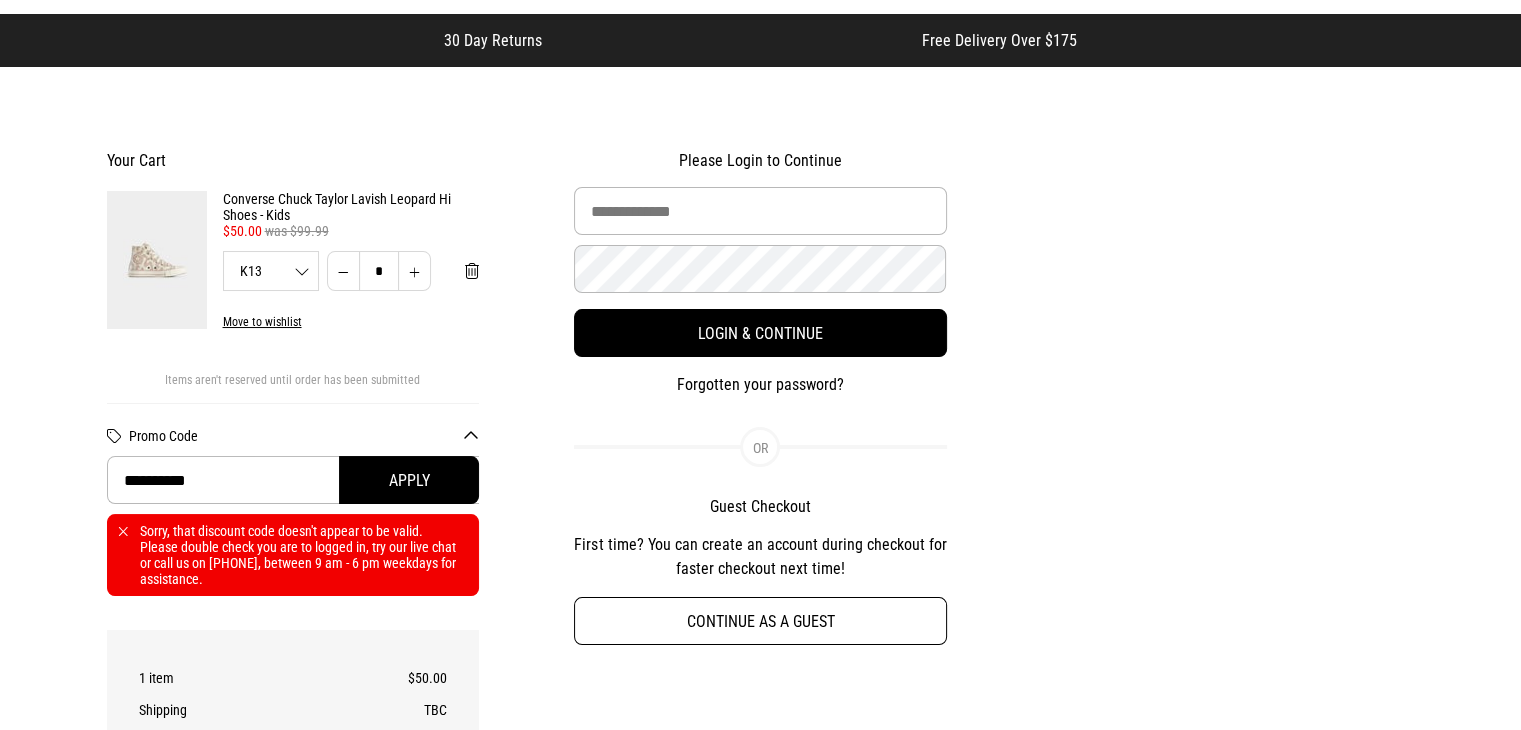 select on "**********" 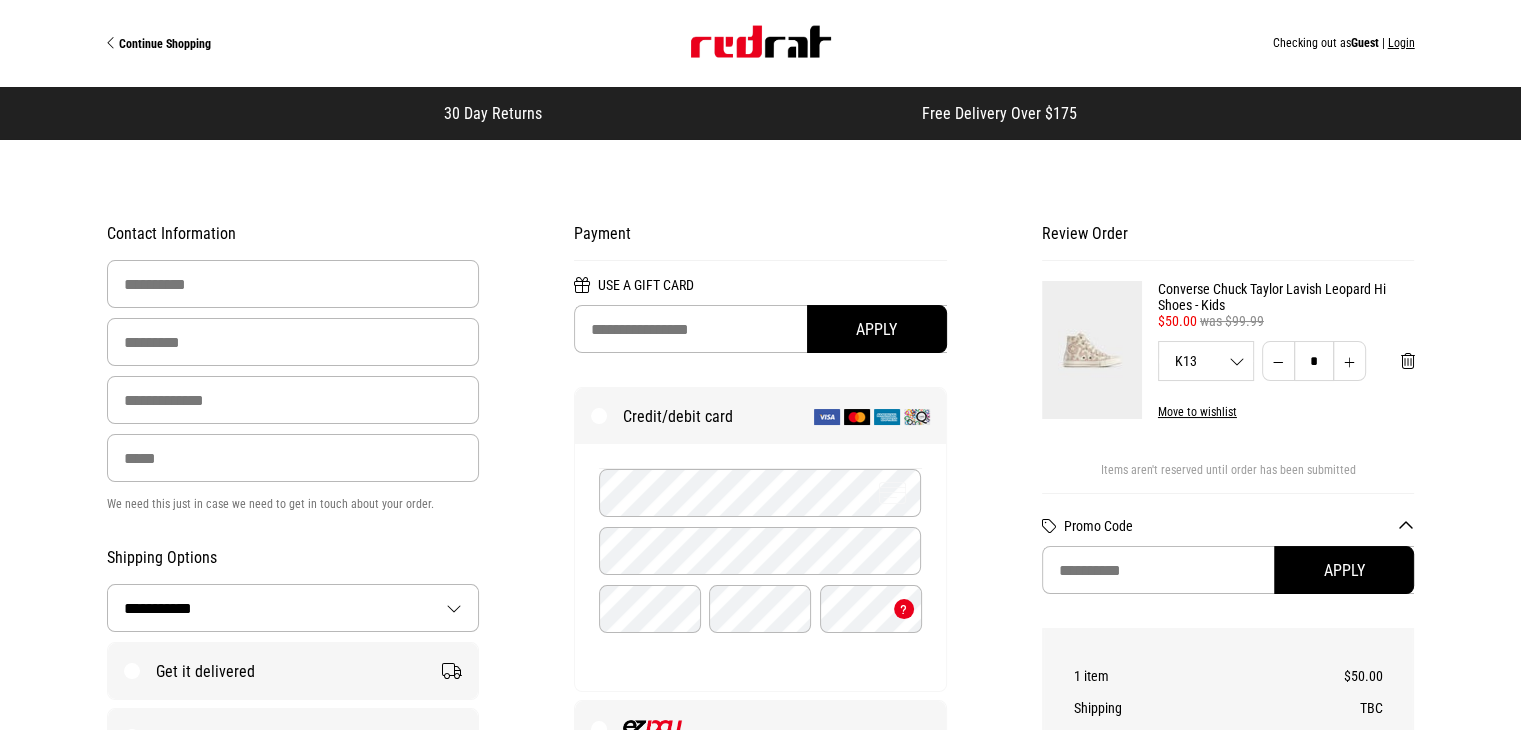 scroll, scrollTop: 0, scrollLeft: 0, axis: both 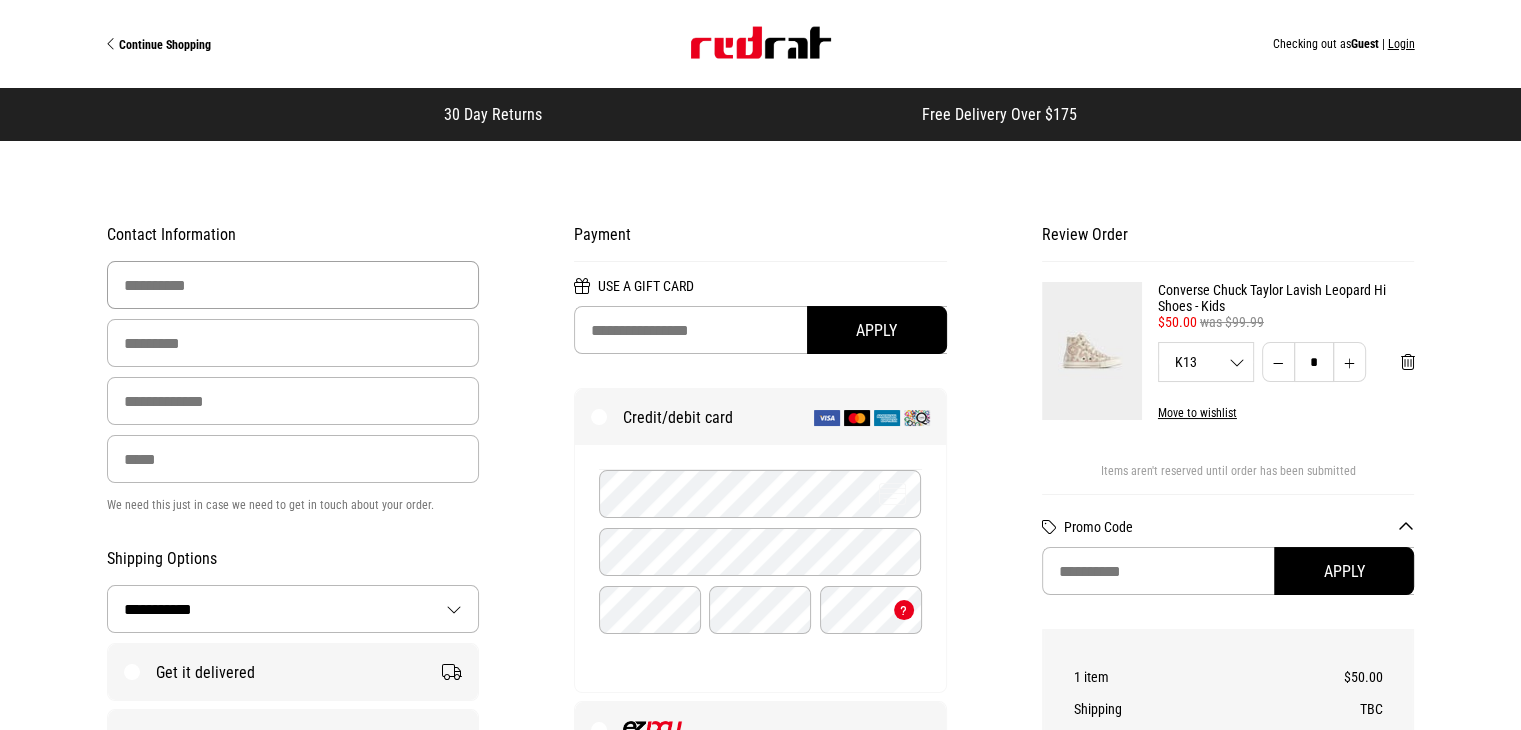 click at bounding box center (293, 285) 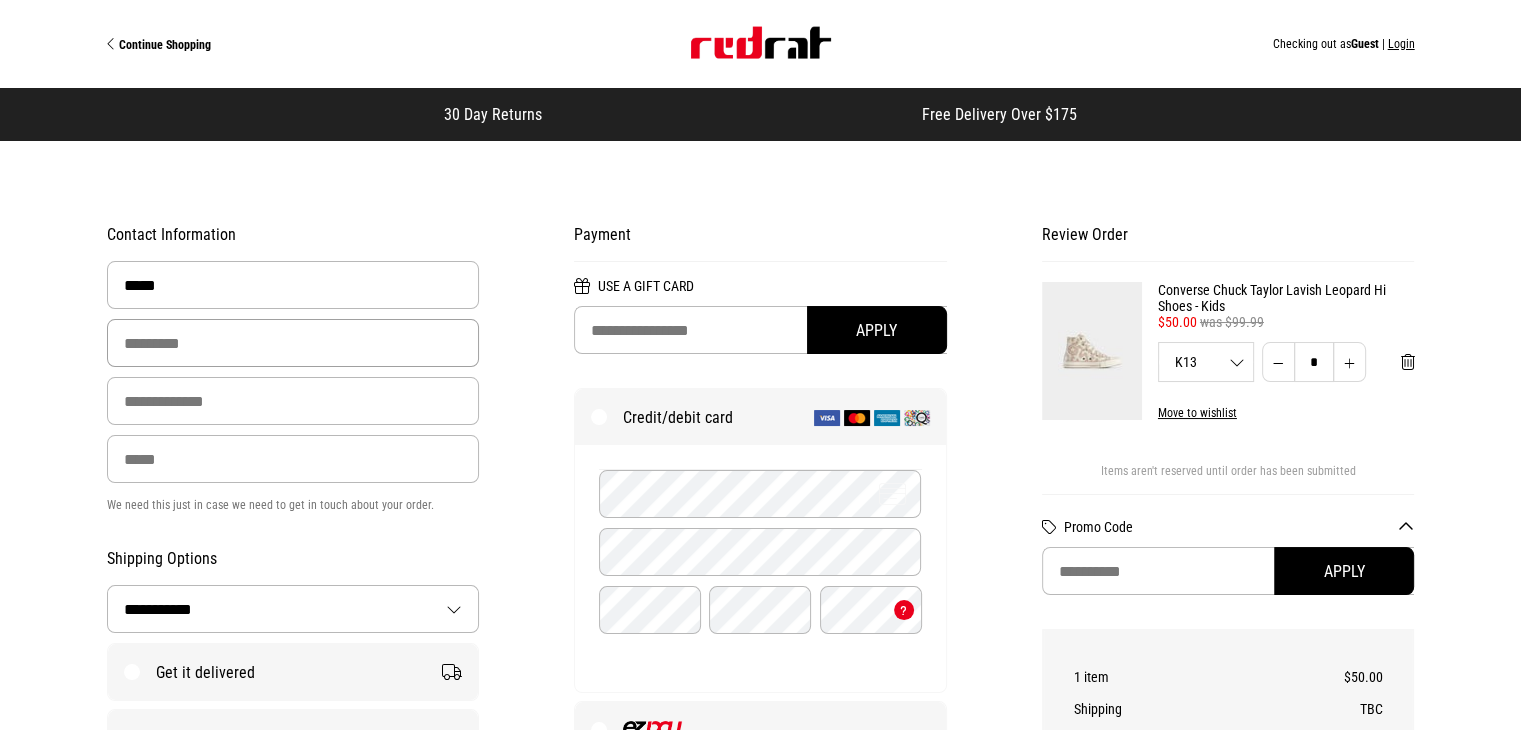 type on "*******" 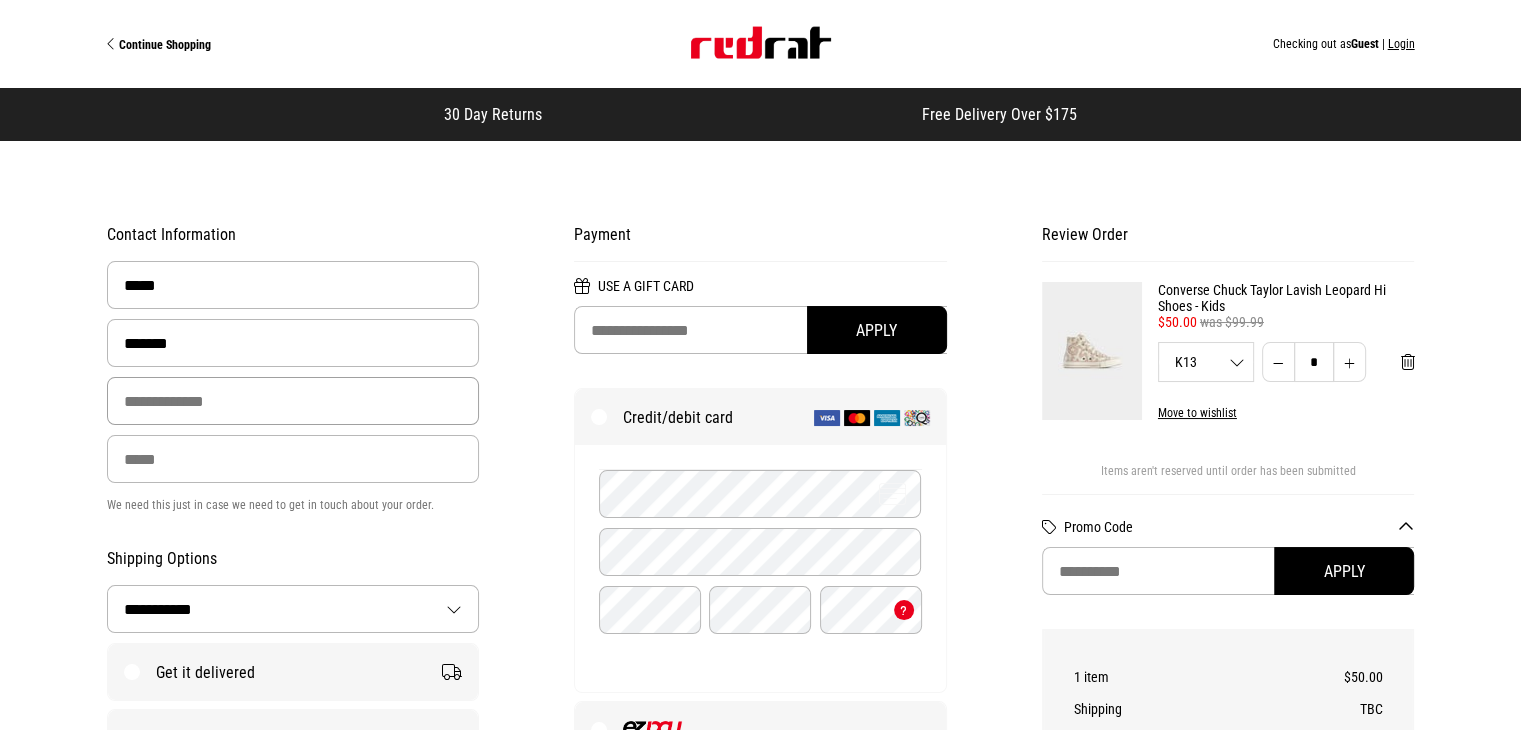 type on "**********" 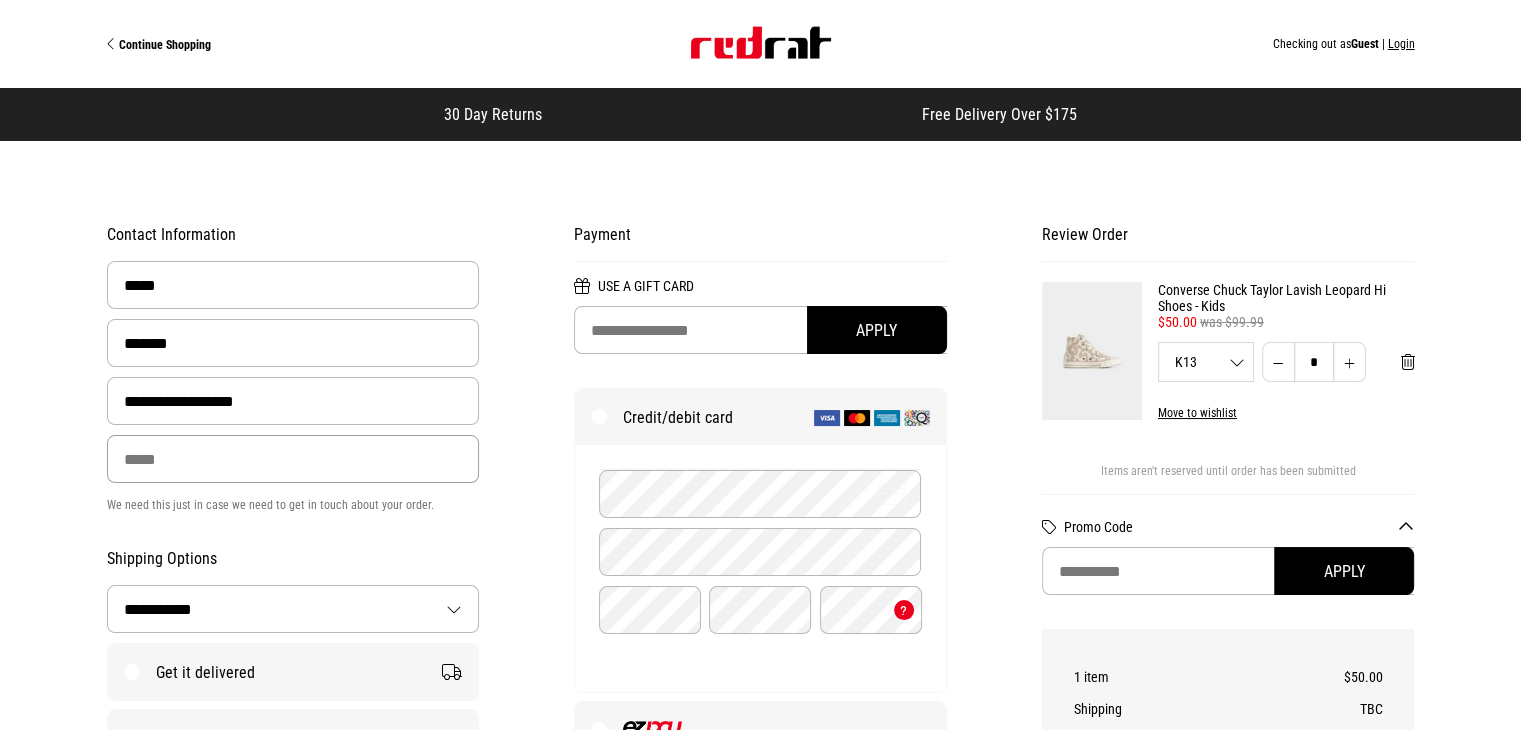 type on "*********" 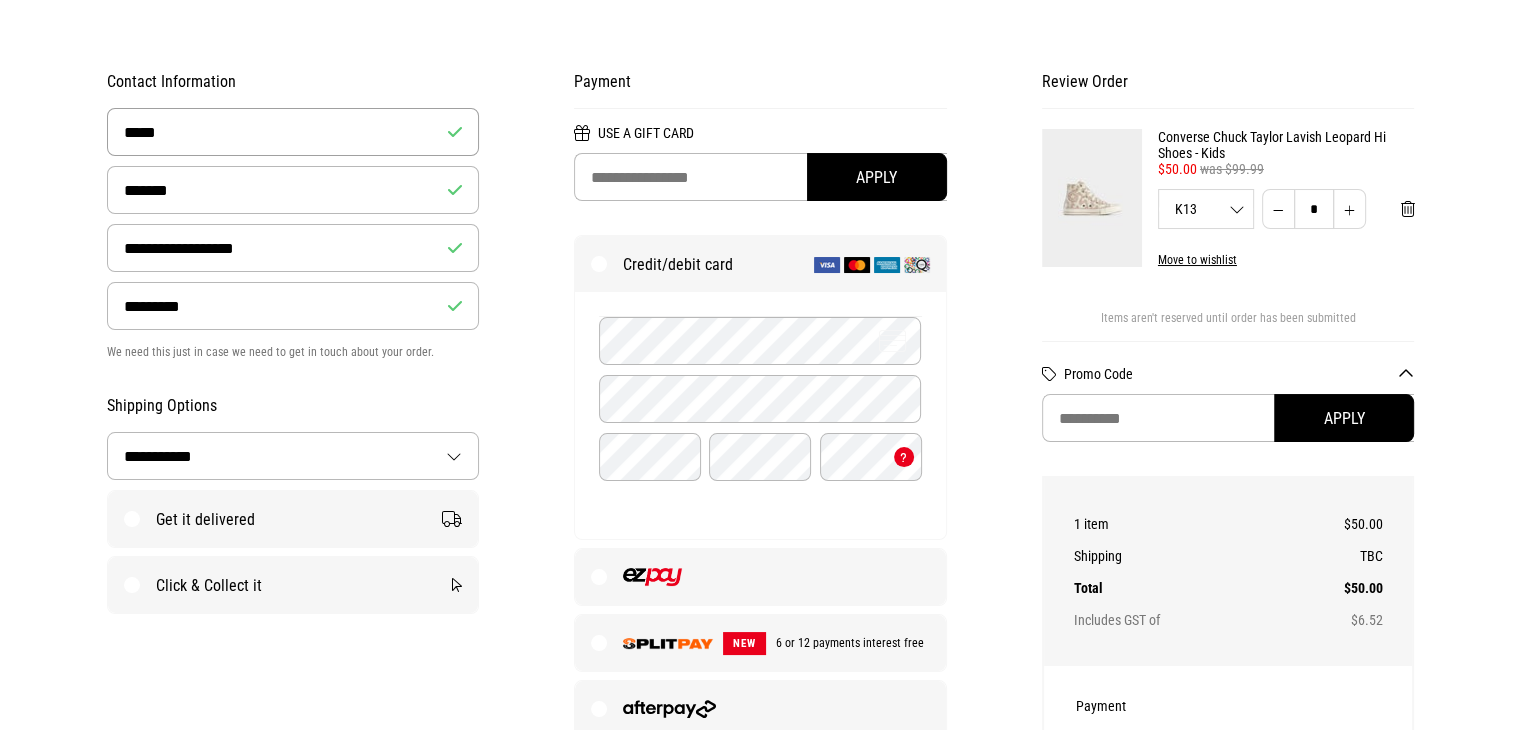 scroll, scrollTop: 200, scrollLeft: 0, axis: vertical 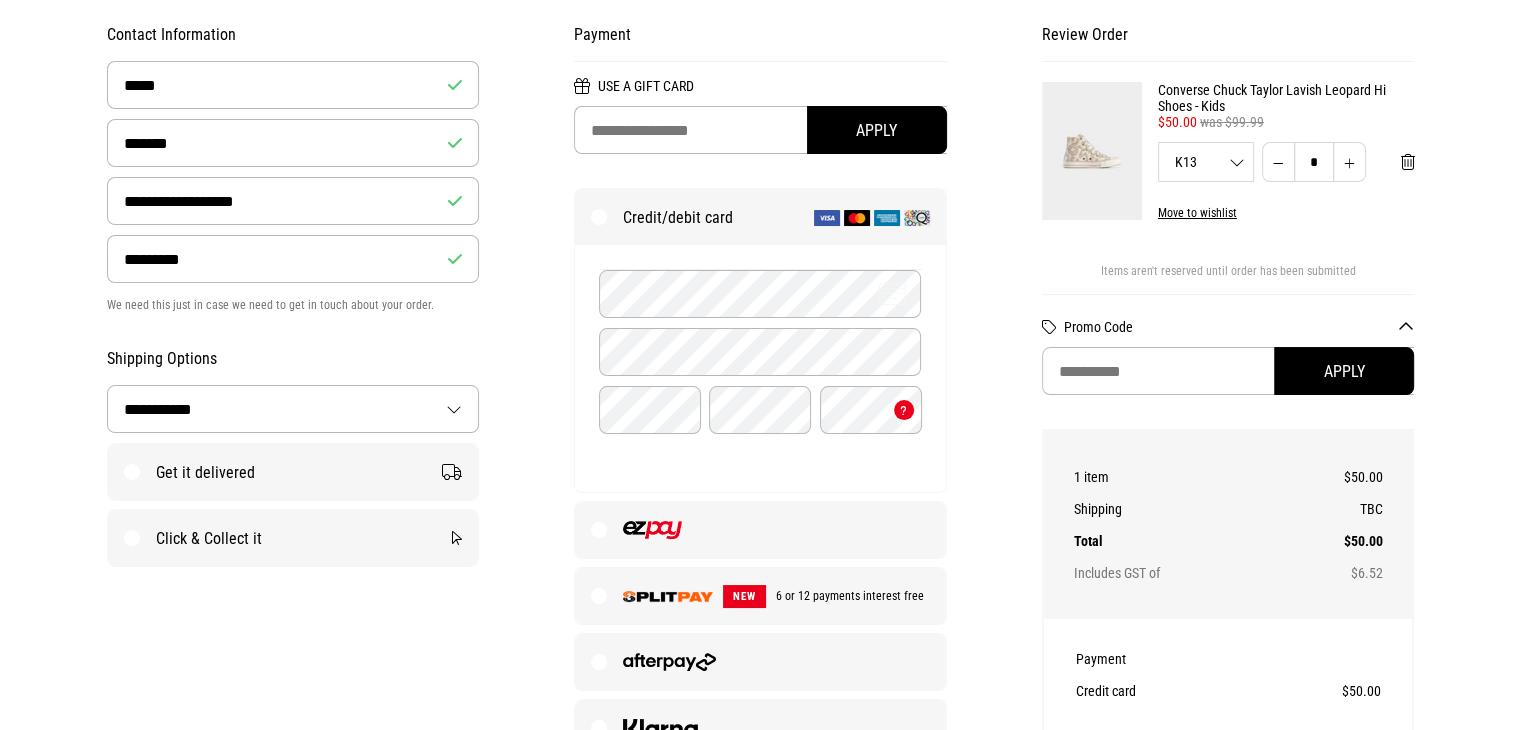 click on "Get it delivered" at bounding box center [293, 472] 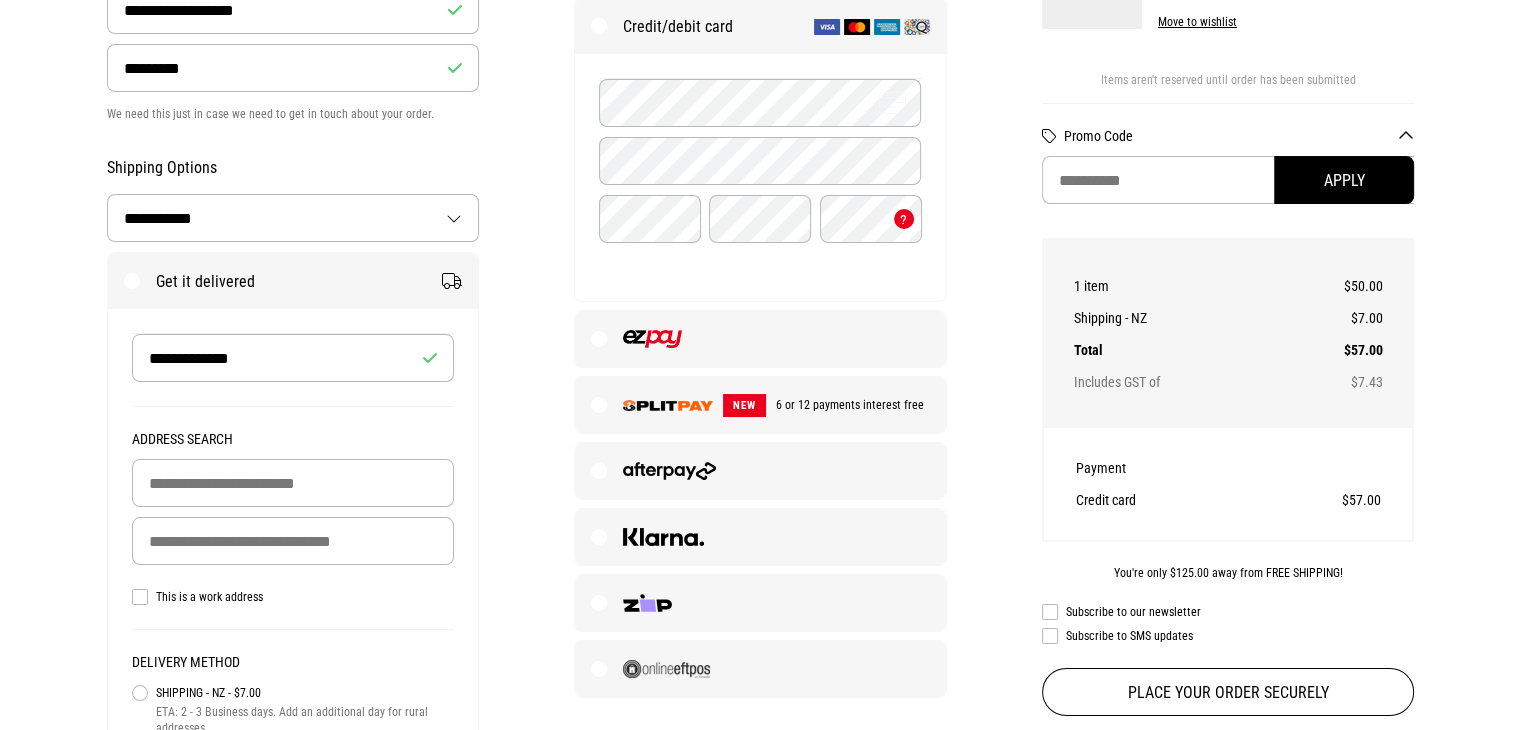 scroll, scrollTop: 400, scrollLeft: 0, axis: vertical 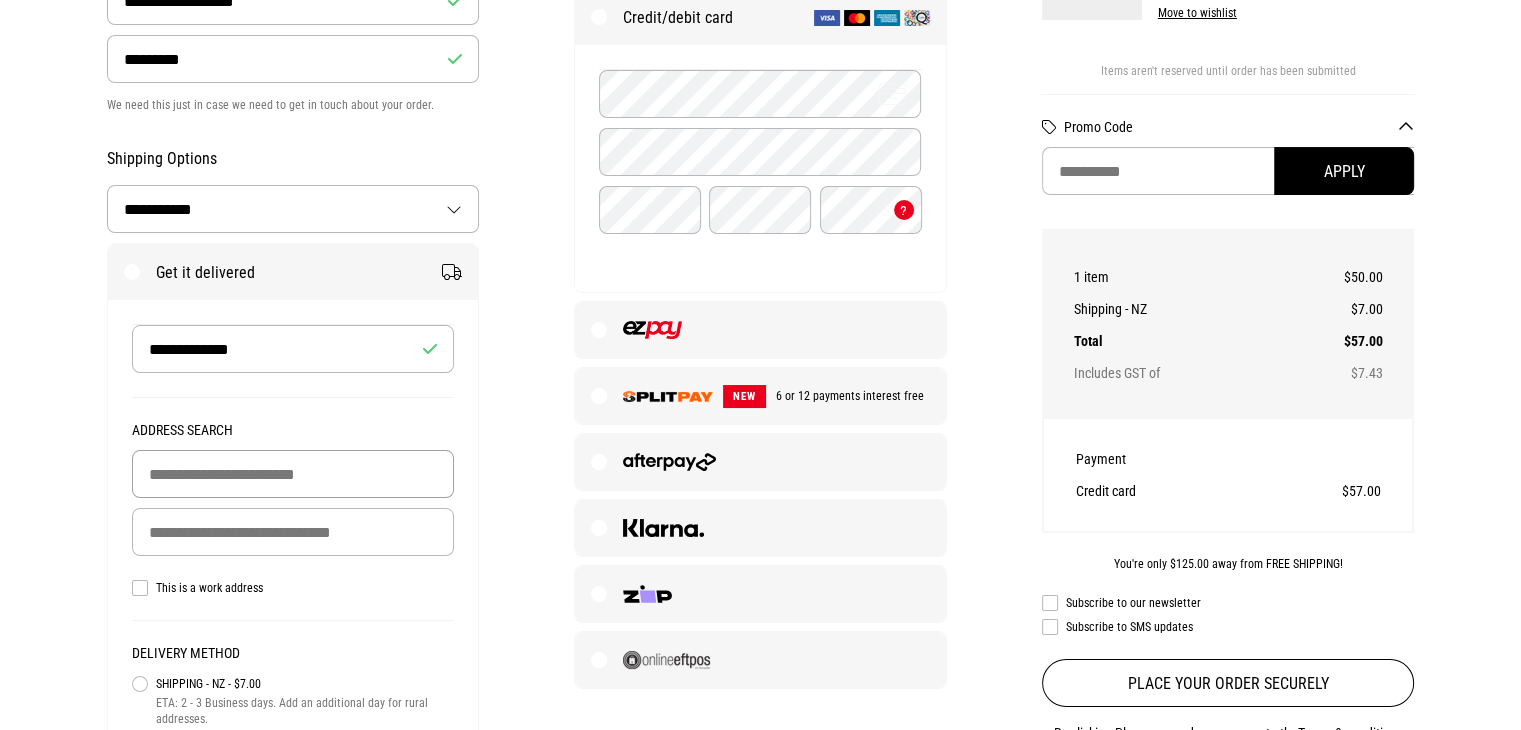 click at bounding box center (293, 474) 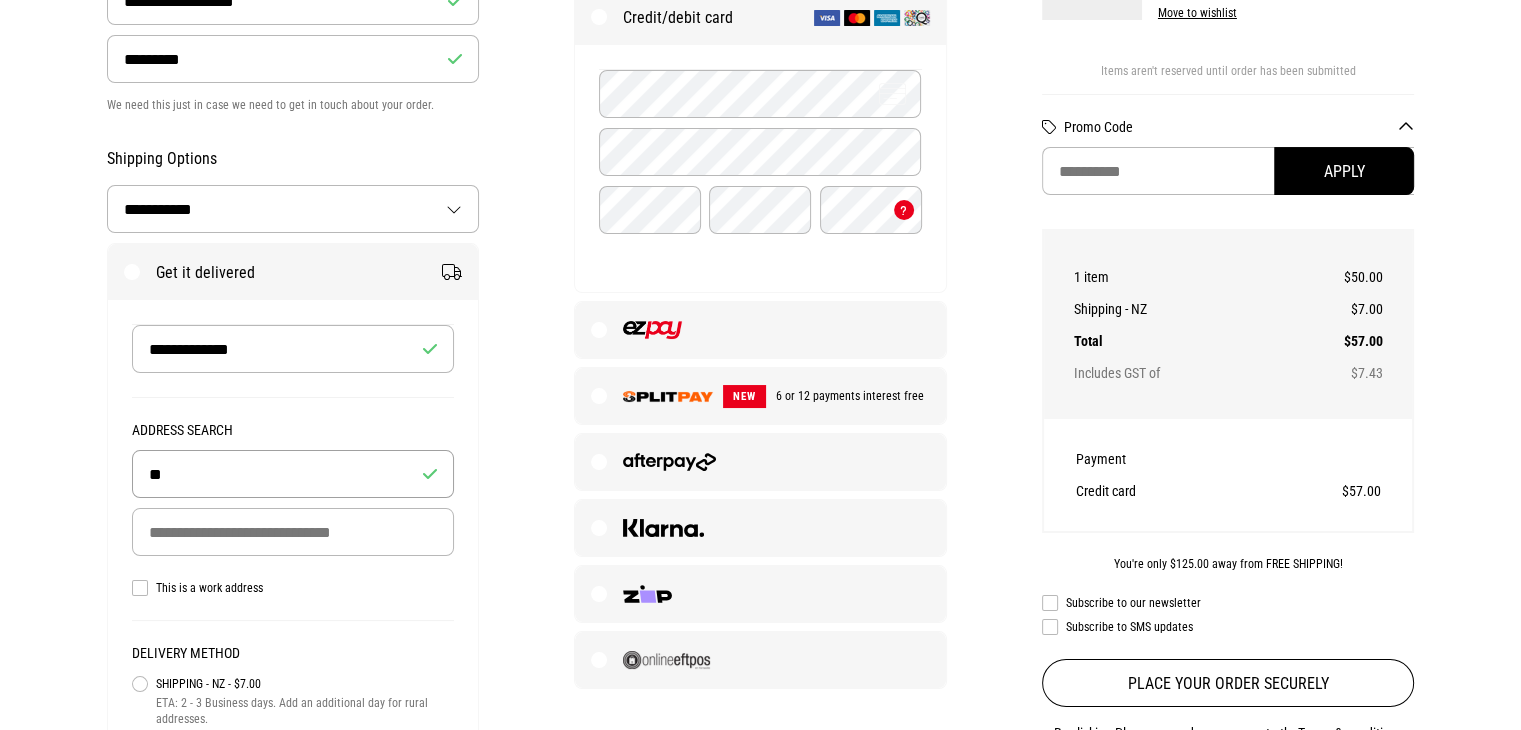 type on "*" 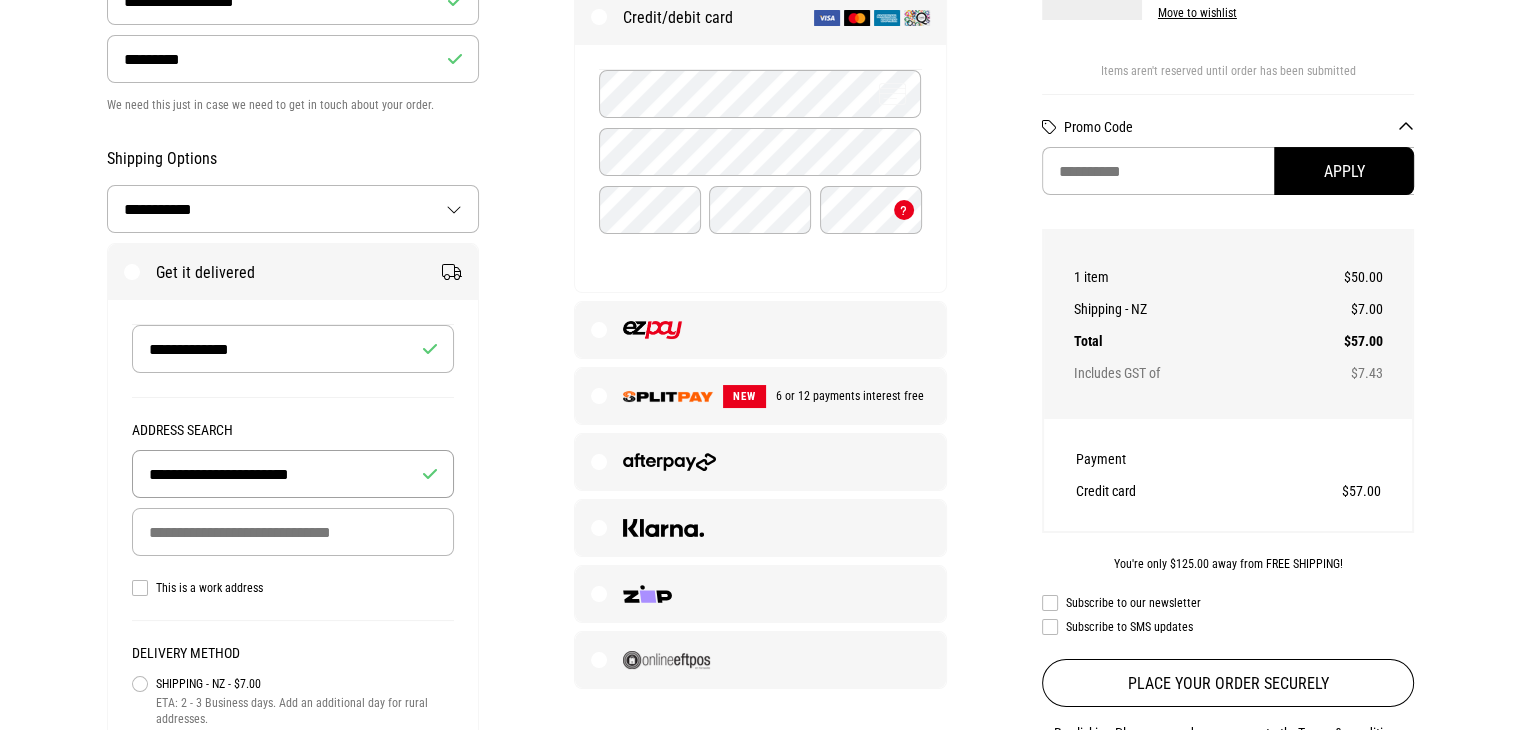 type on "**********" 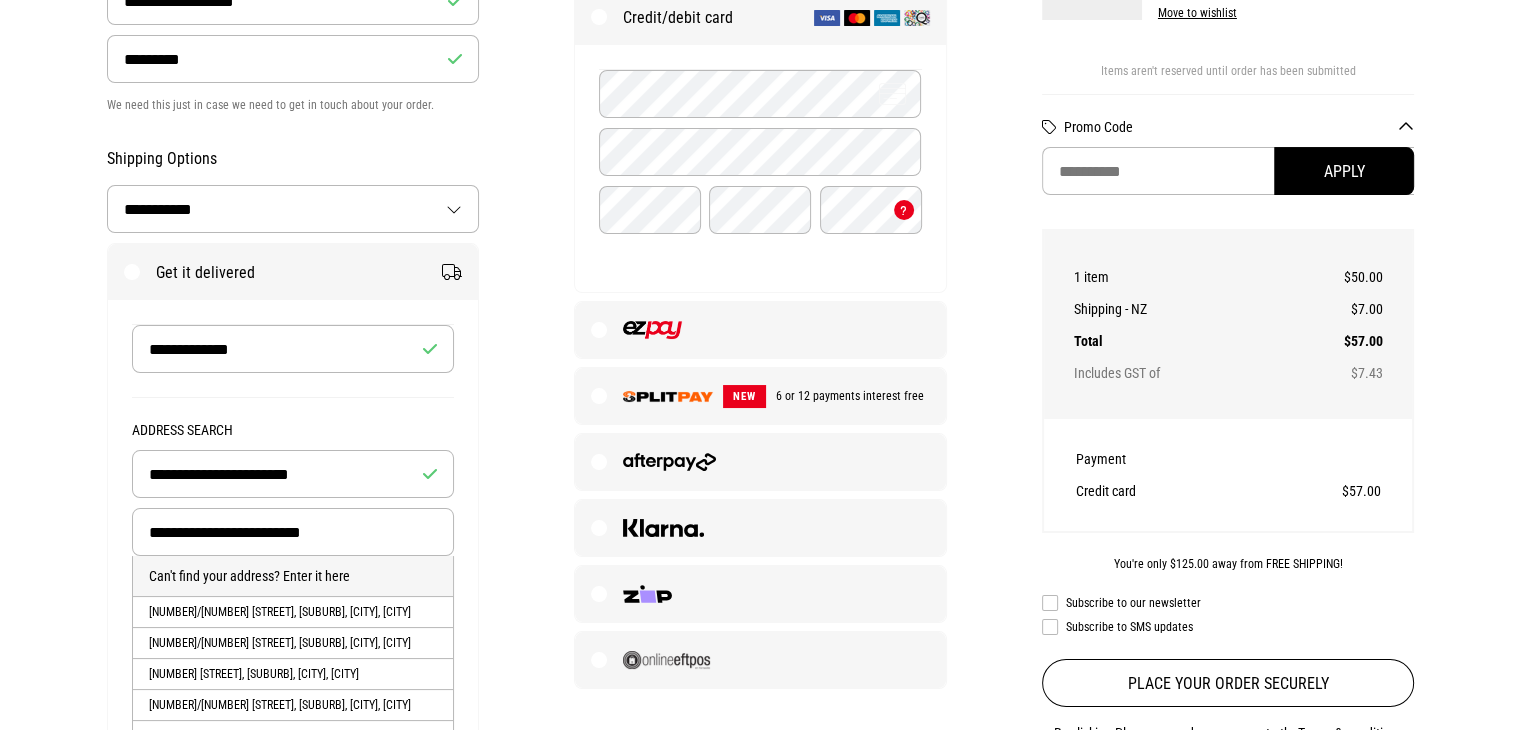 click on "[NUMBER]/[NUMBER] [STREET], [SUBURB], [CITY], [CITY]" at bounding box center (293, 611) 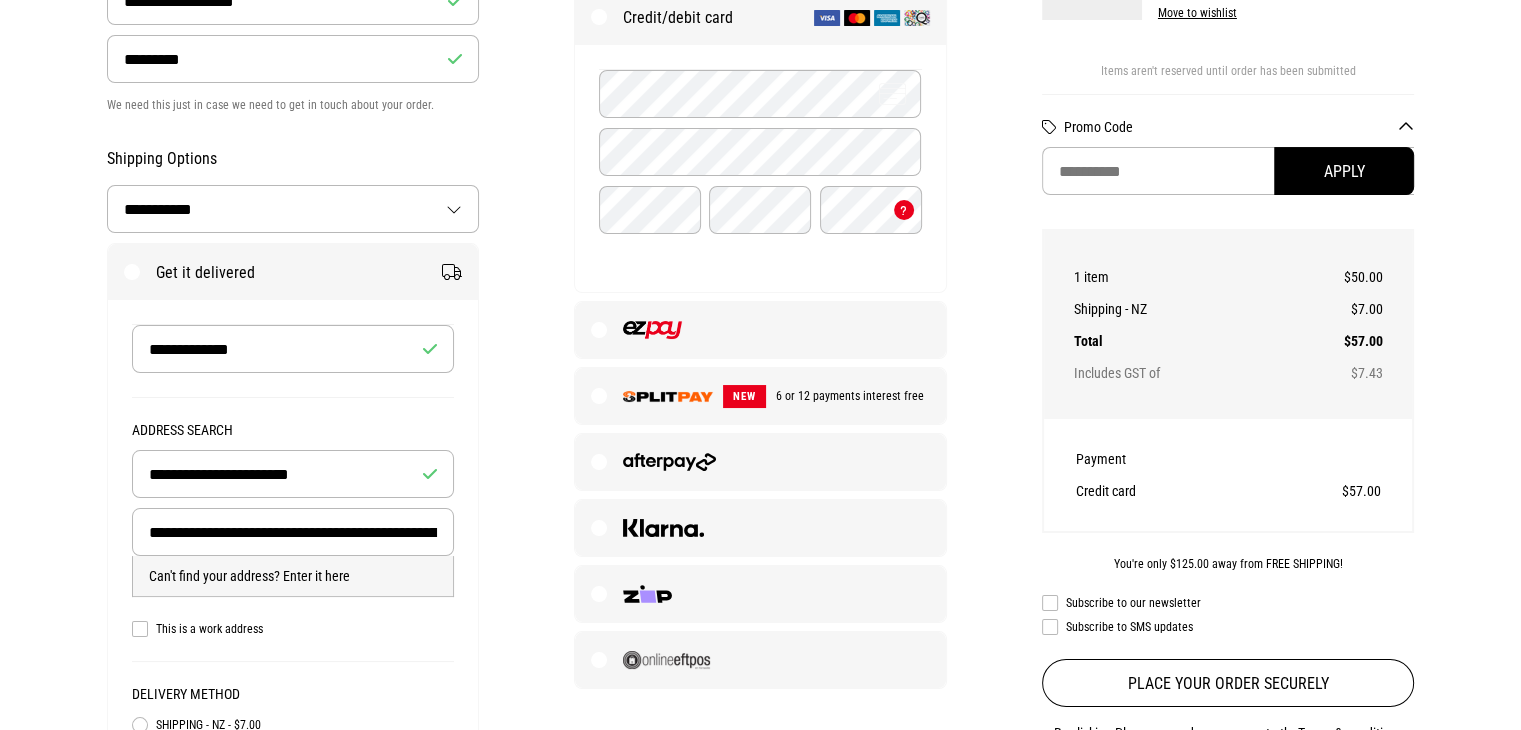 type 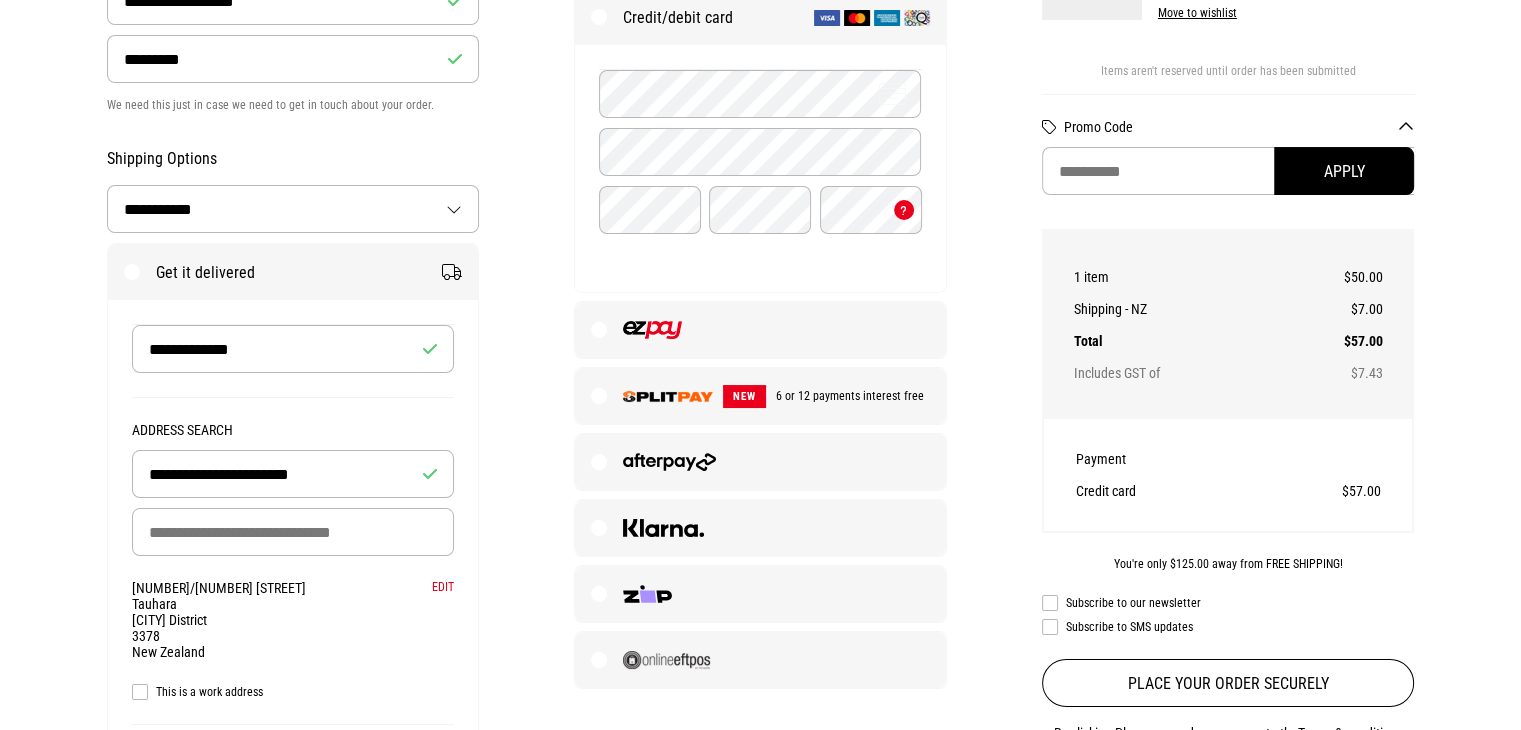 click on "This is a work address" at bounding box center (293, 692) 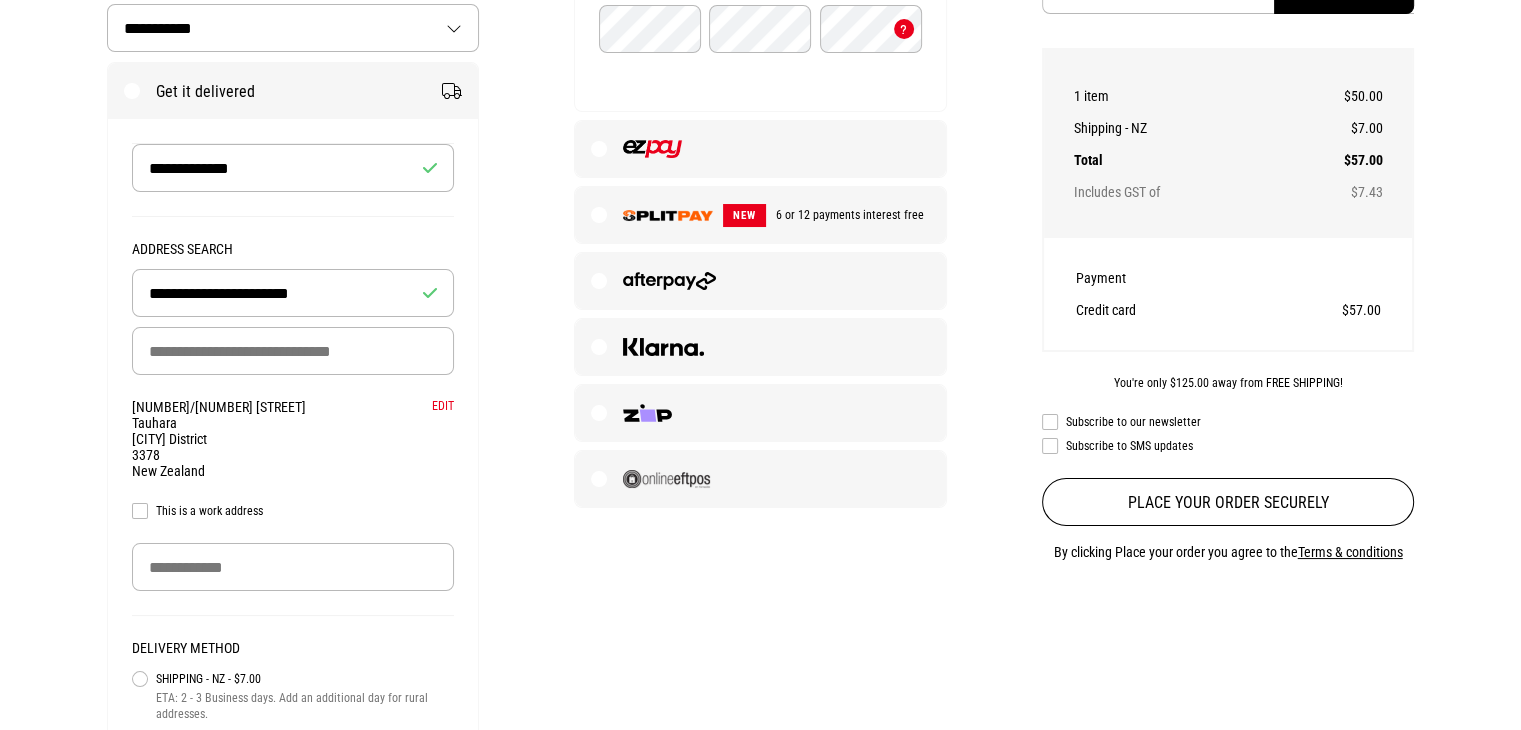 scroll, scrollTop: 600, scrollLeft: 0, axis: vertical 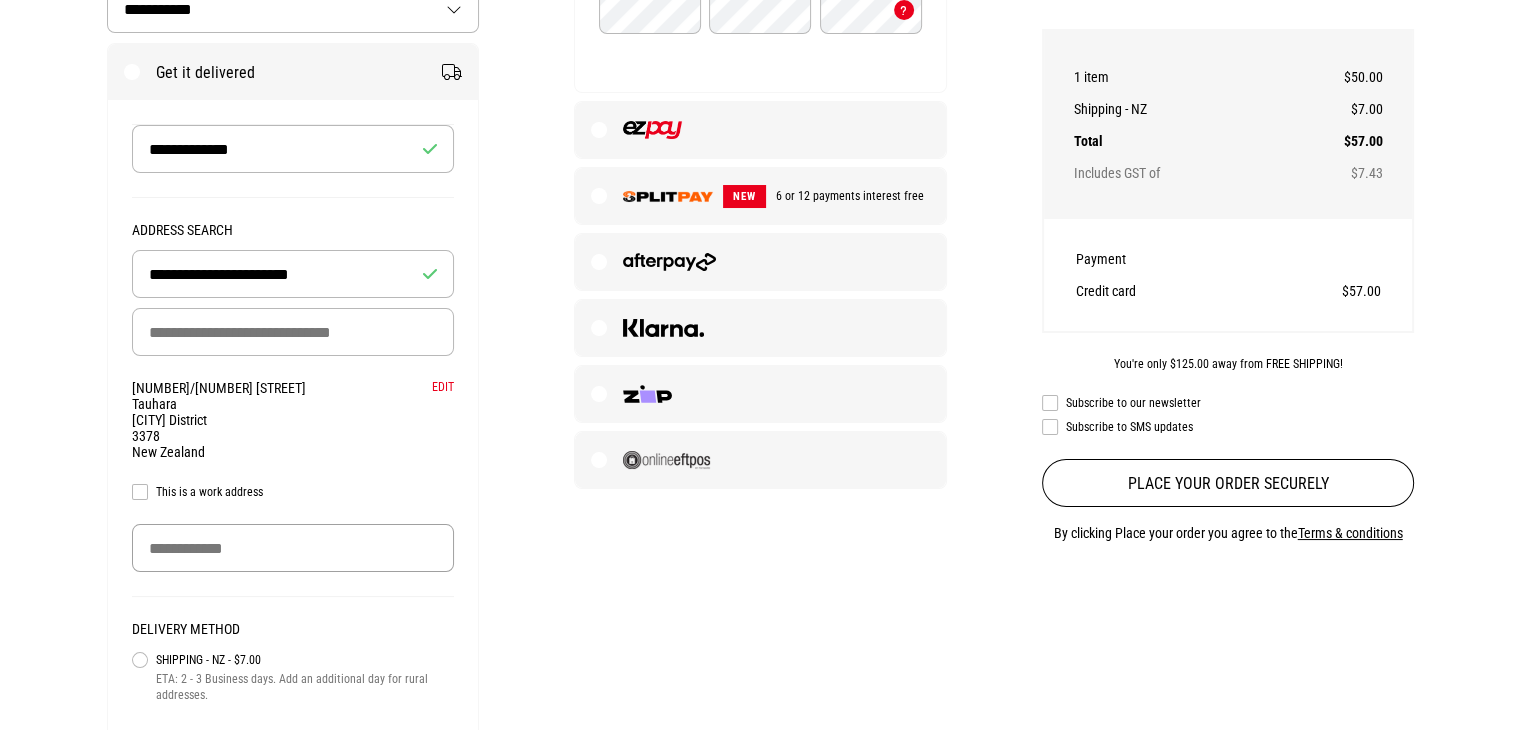 click at bounding box center (293, 548) 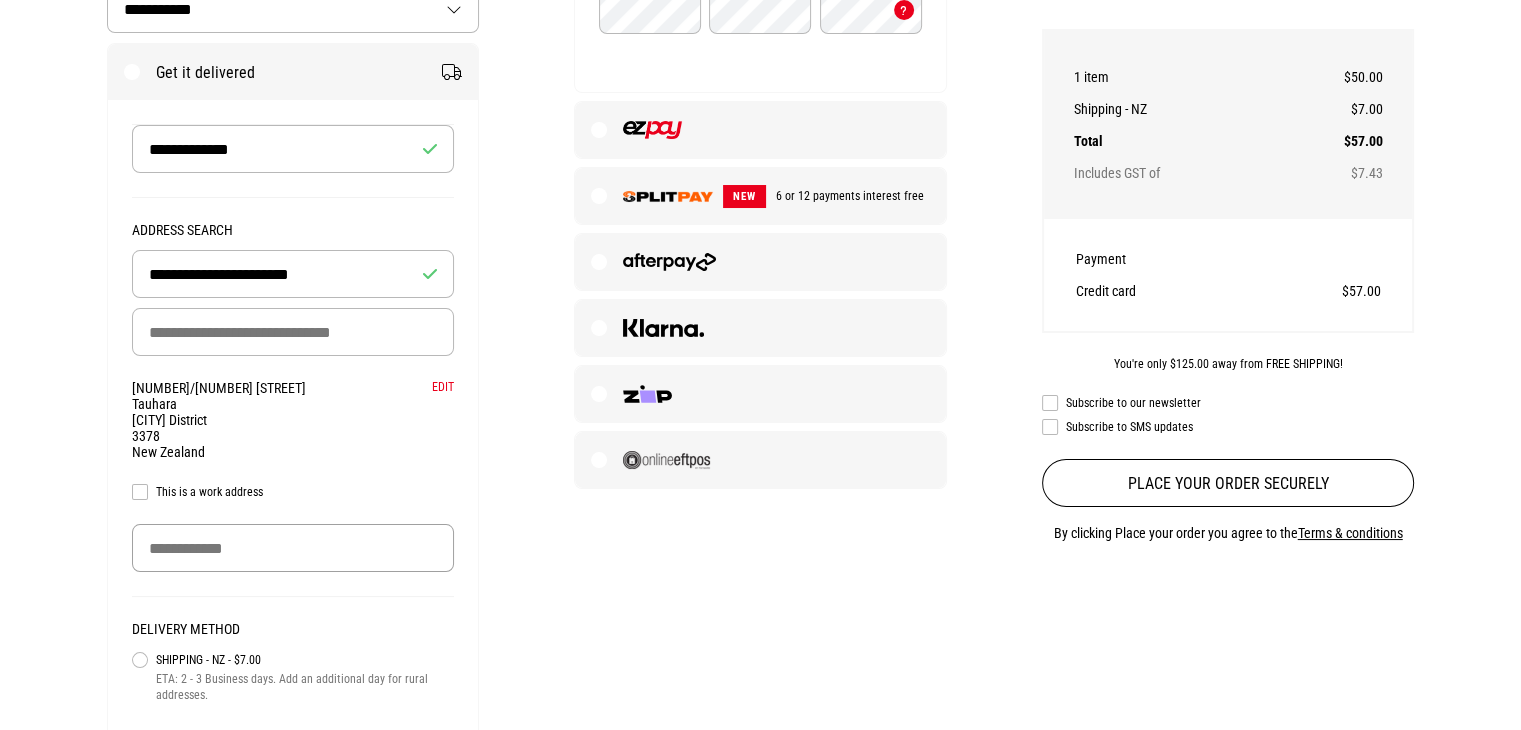 type on "**********" 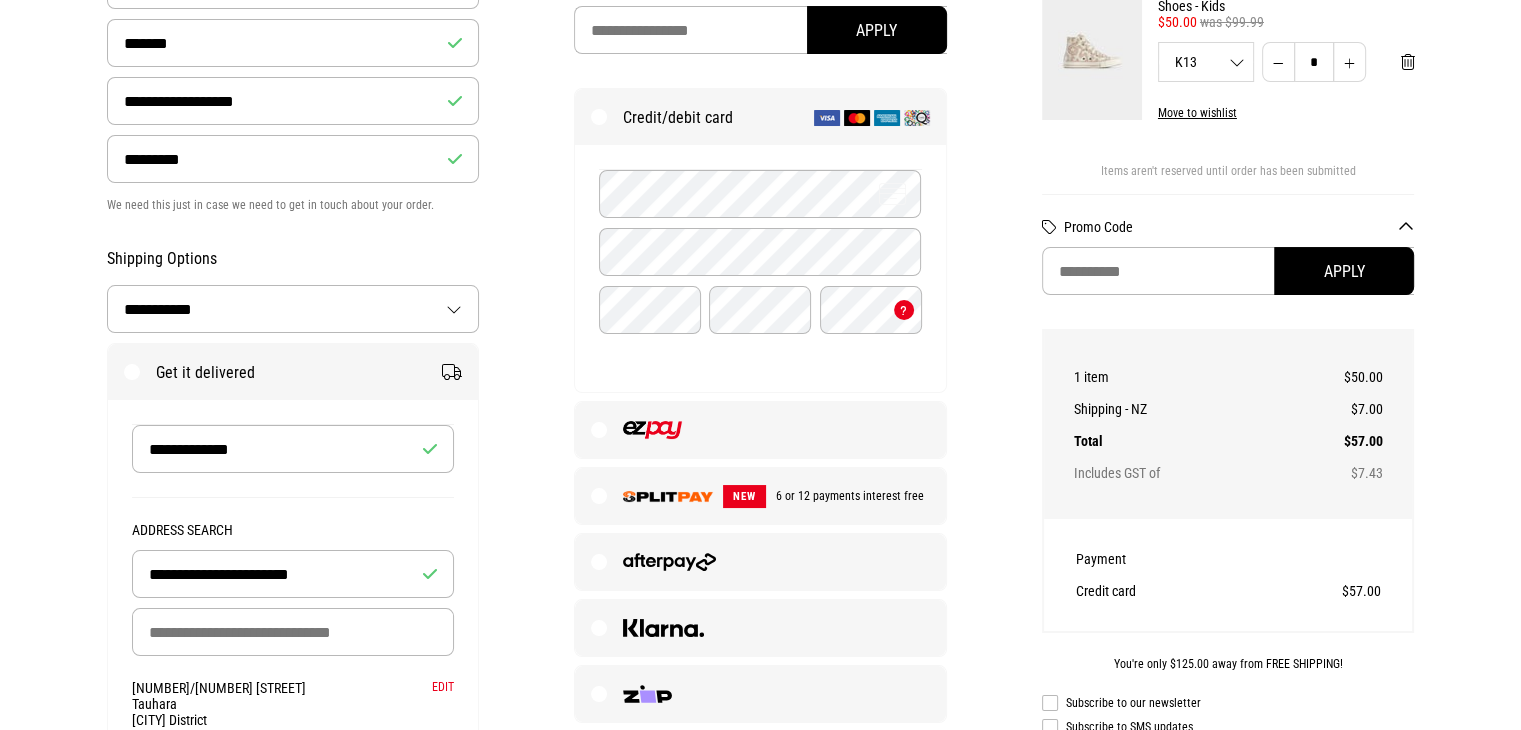 scroll, scrollTop: 100, scrollLeft: 0, axis: vertical 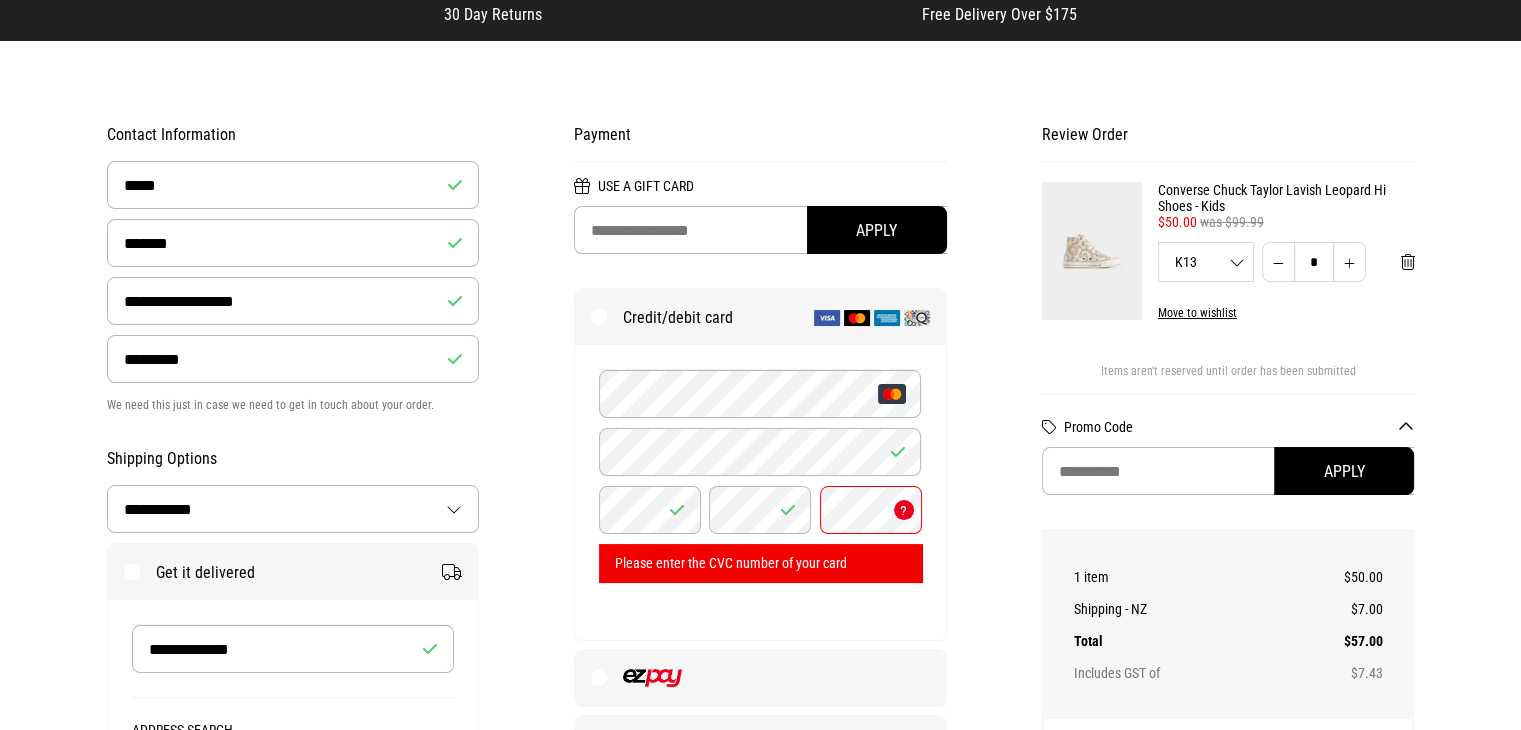click on "Use a Gift Card     Apply
Credit/debit card
Credit/debit card details                           Please enter the CVC number of your card                                         NEW   6 or 12 payments interest free" at bounding box center (760, 607) 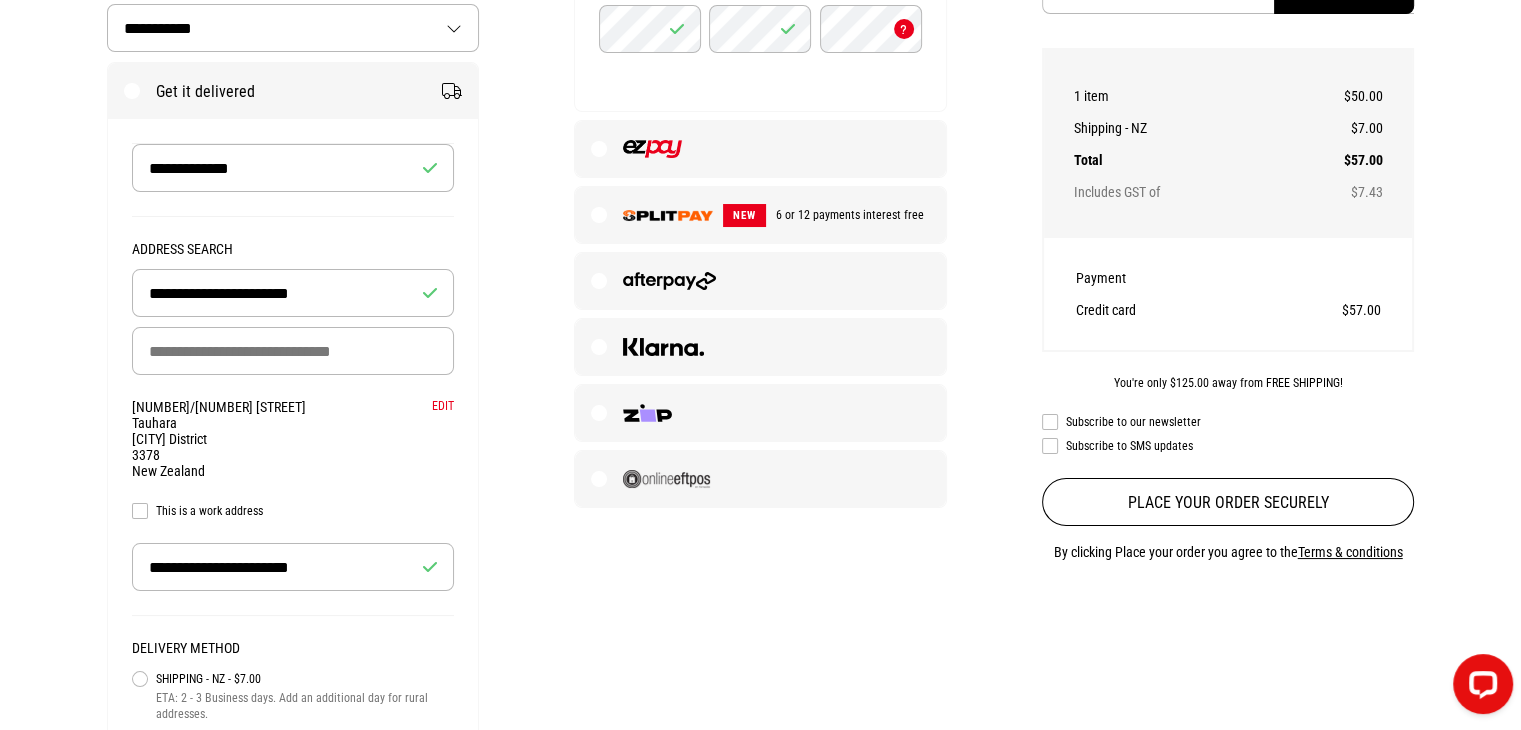 scroll, scrollTop: 700, scrollLeft: 0, axis: vertical 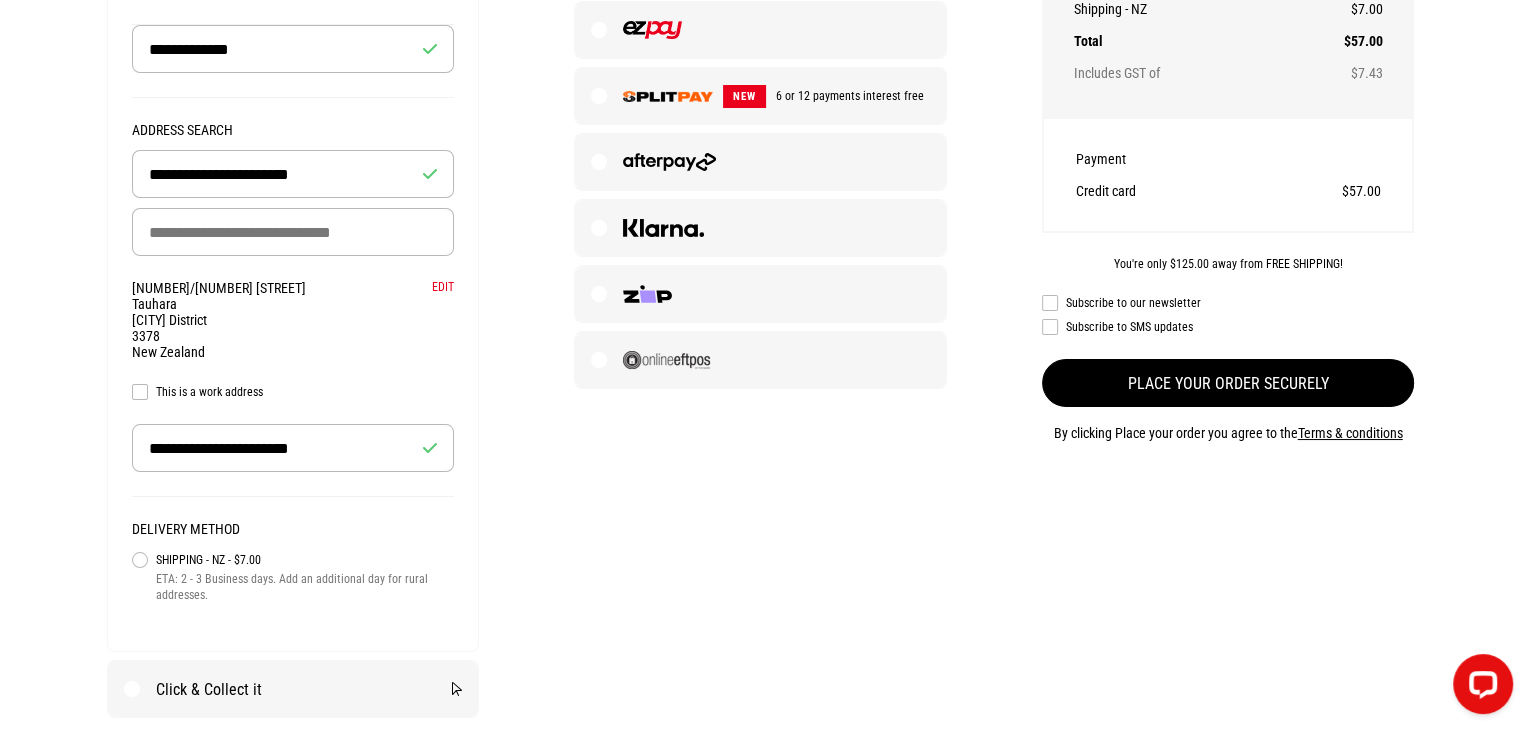 click on "Place your order securely" at bounding box center [1228, 383] 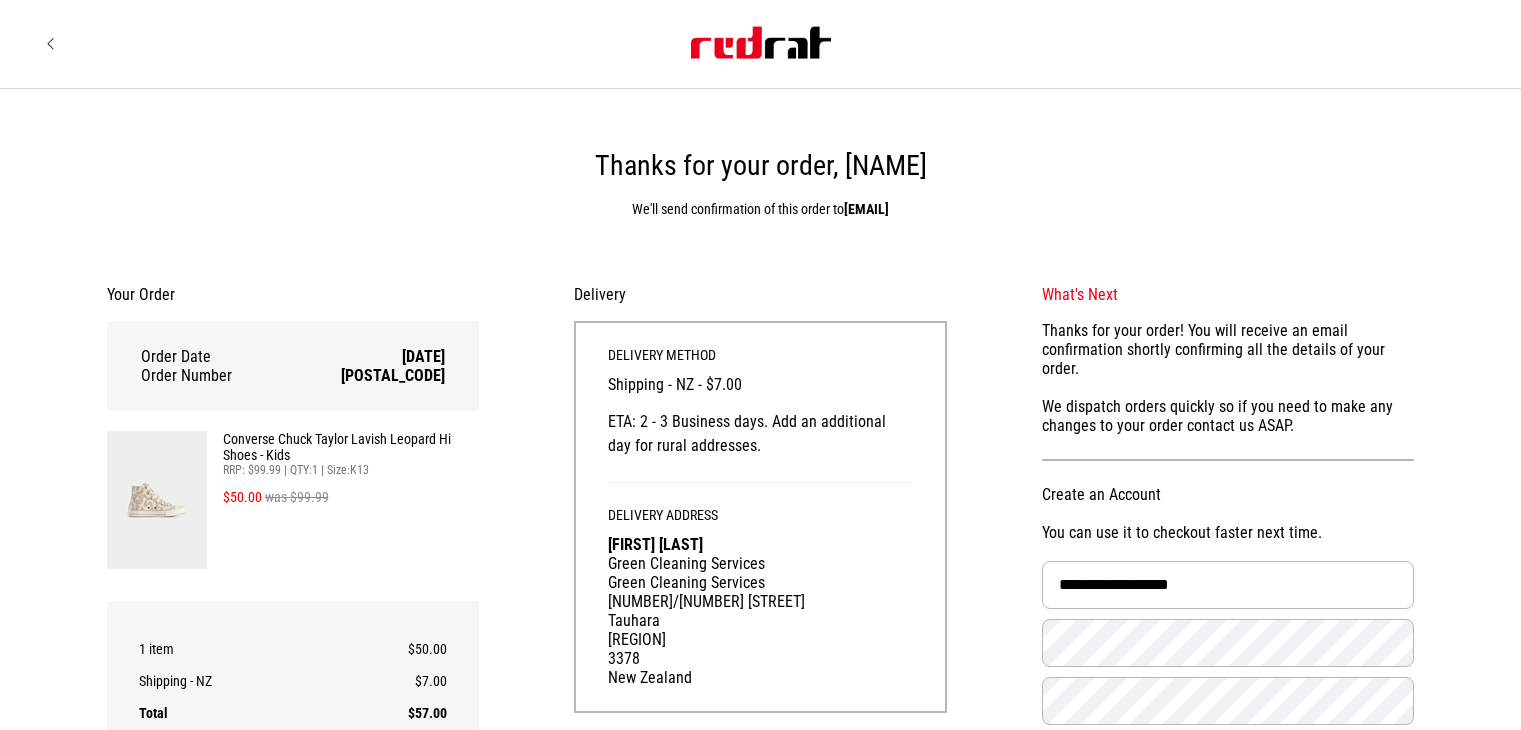 scroll, scrollTop: 0, scrollLeft: 0, axis: both 